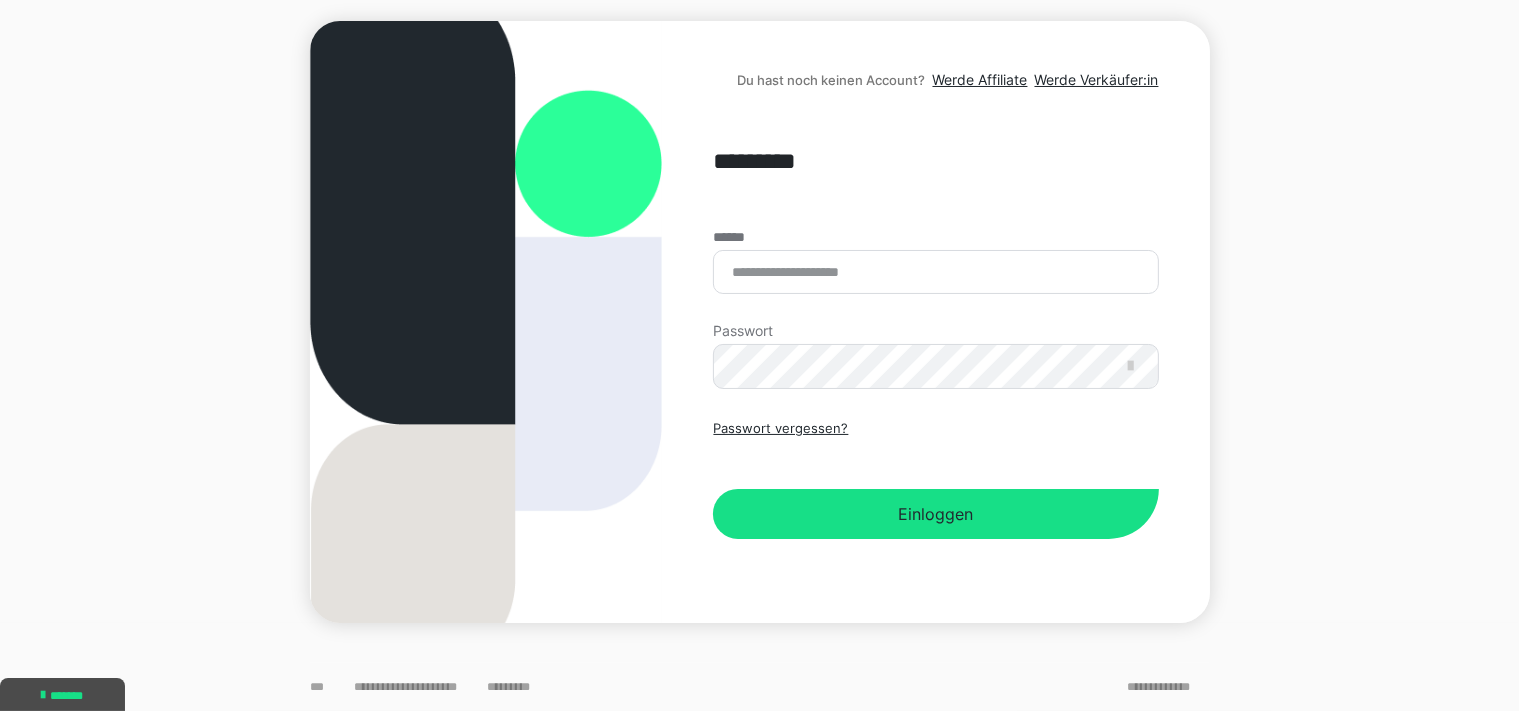 scroll, scrollTop: 64, scrollLeft: 0, axis: vertical 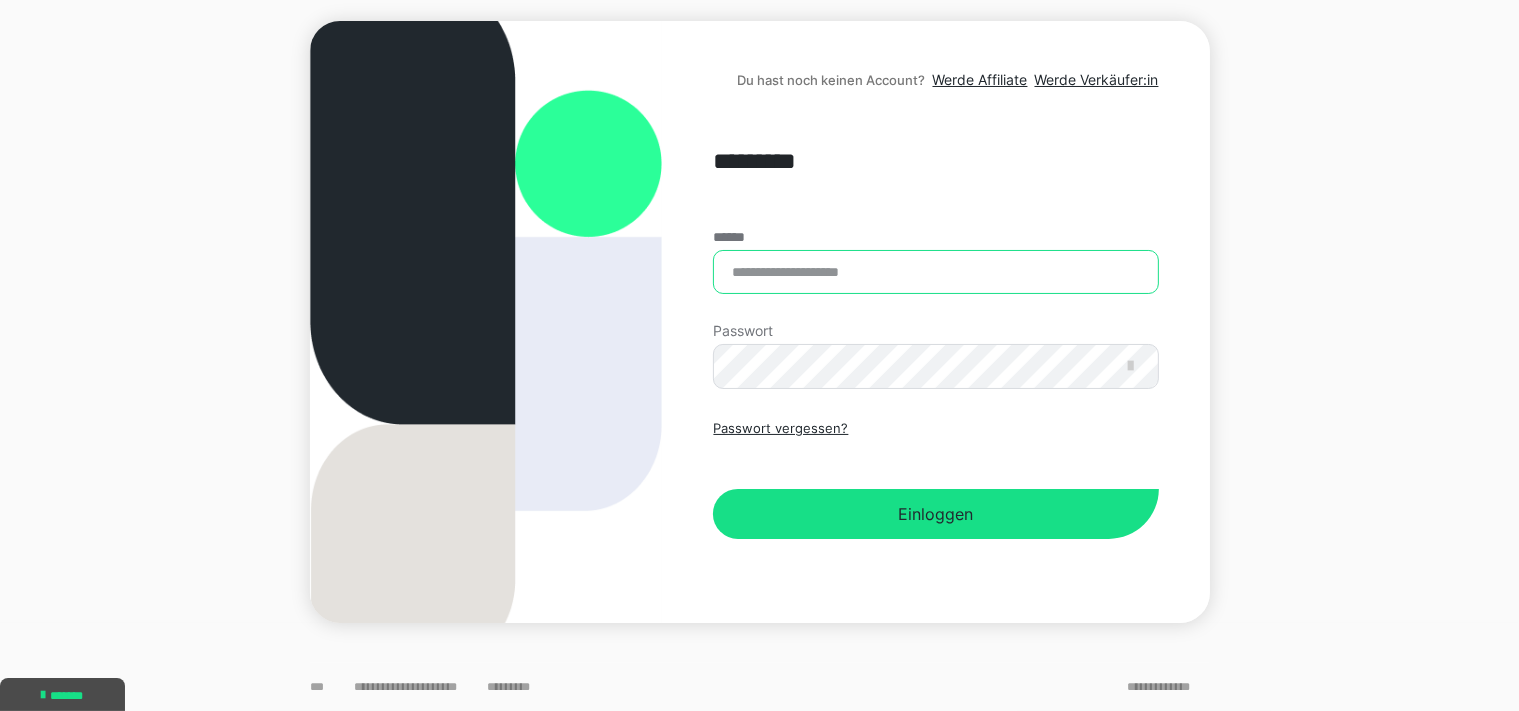 click on "******" at bounding box center [935, 272] 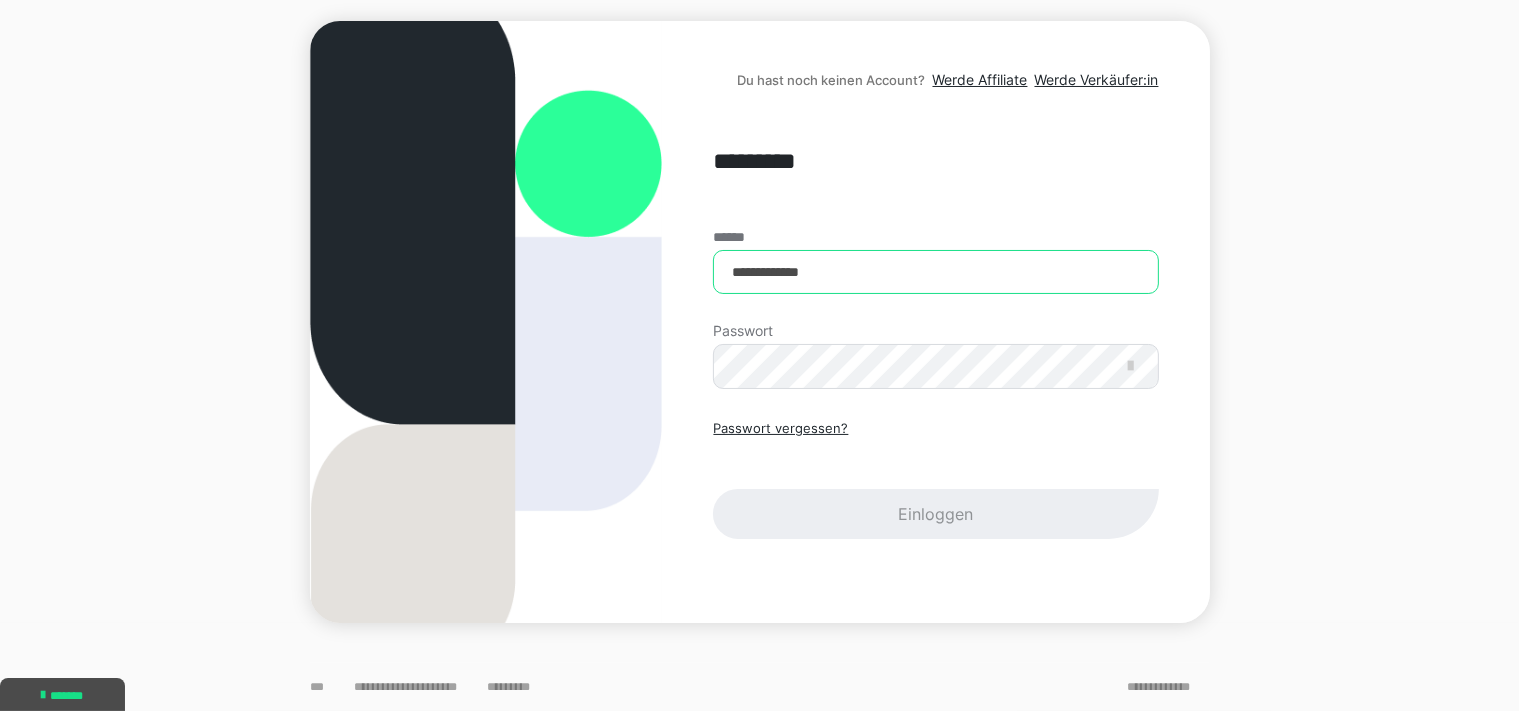 type on "**********" 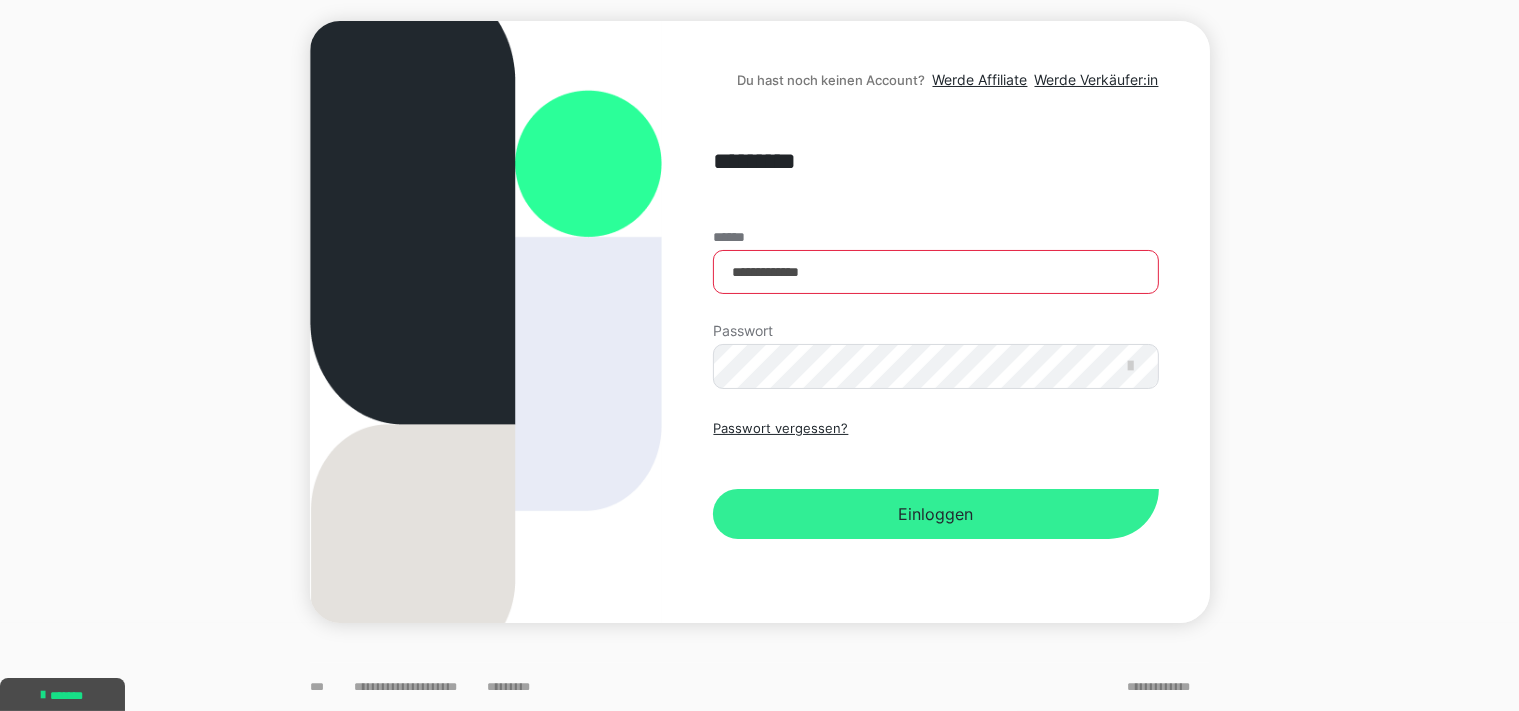 click on "Einloggen" at bounding box center (935, 514) 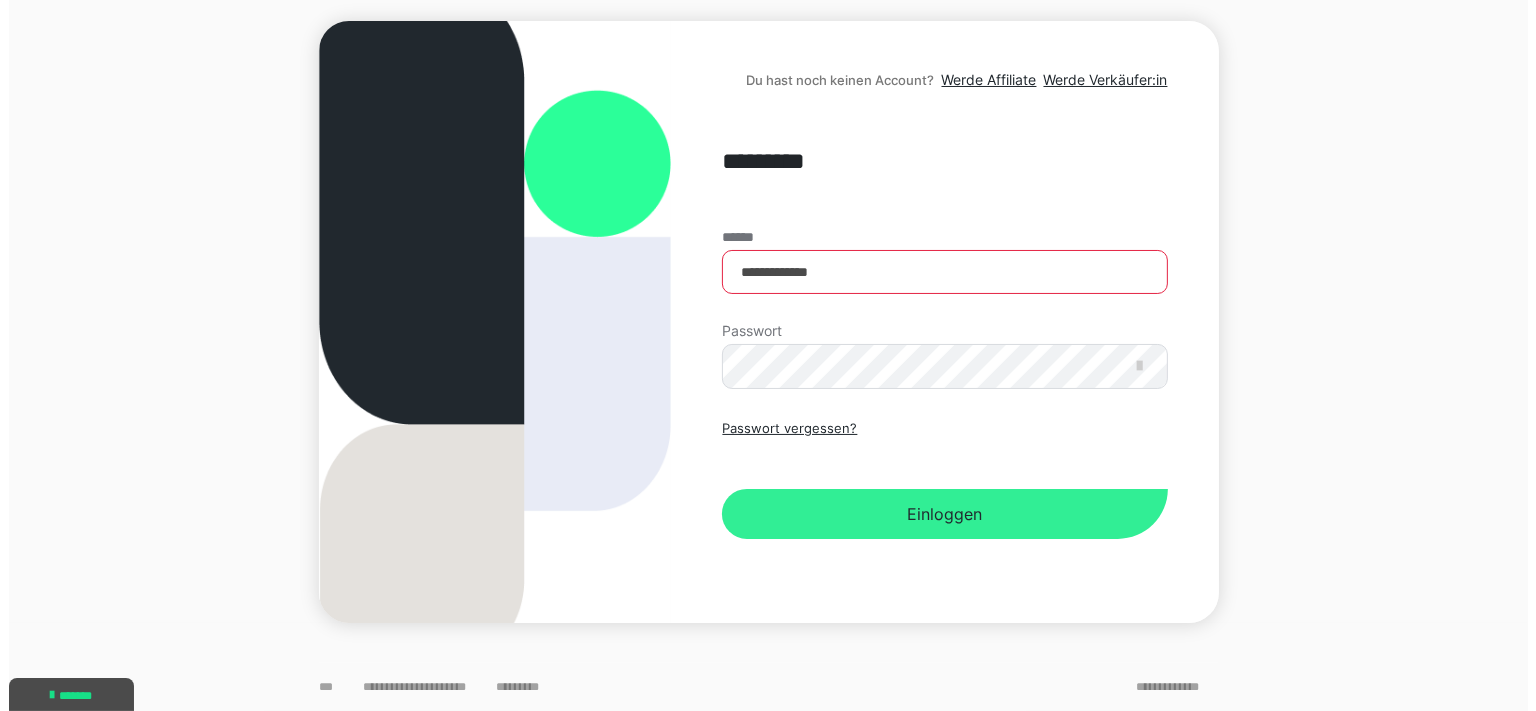 scroll, scrollTop: 0, scrollLeft: 0, axis: both 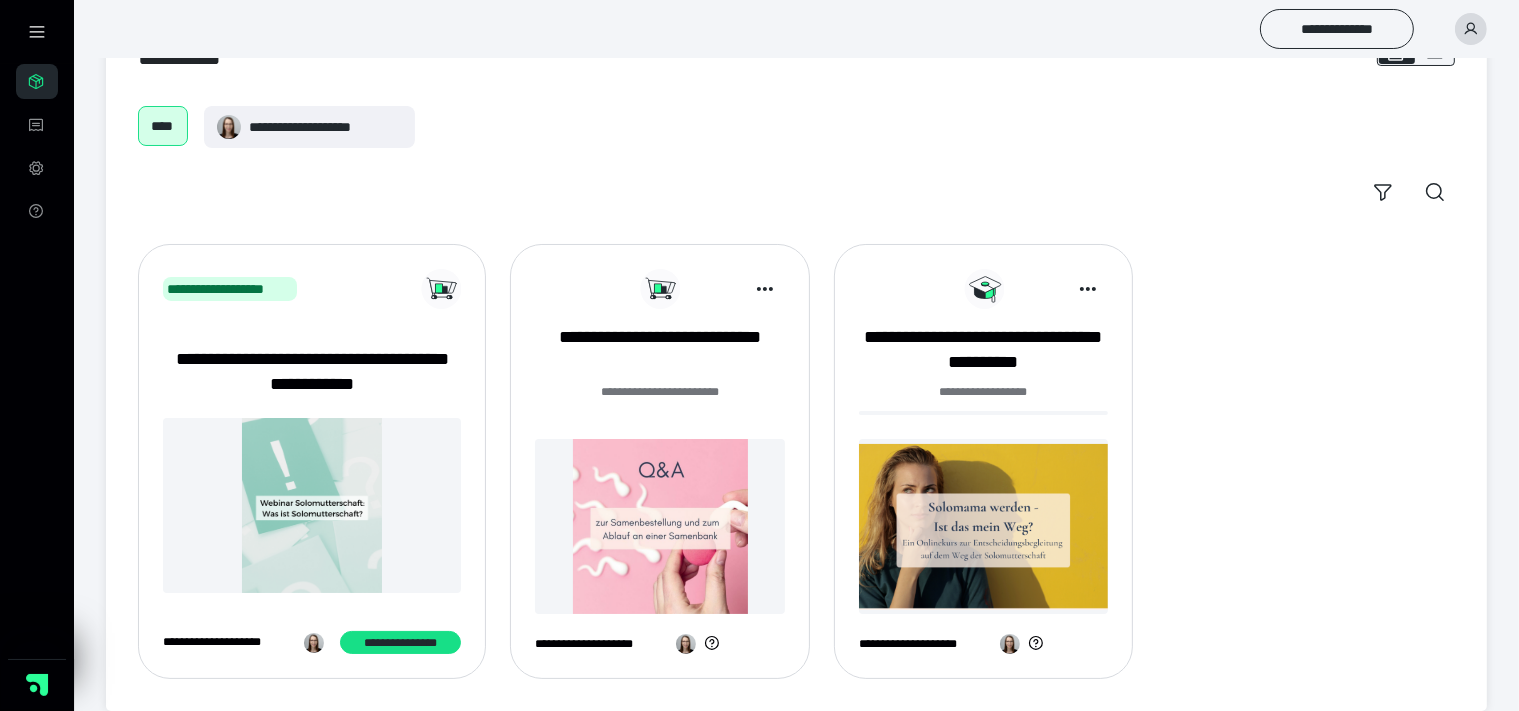click at bounding box center (312, 505) 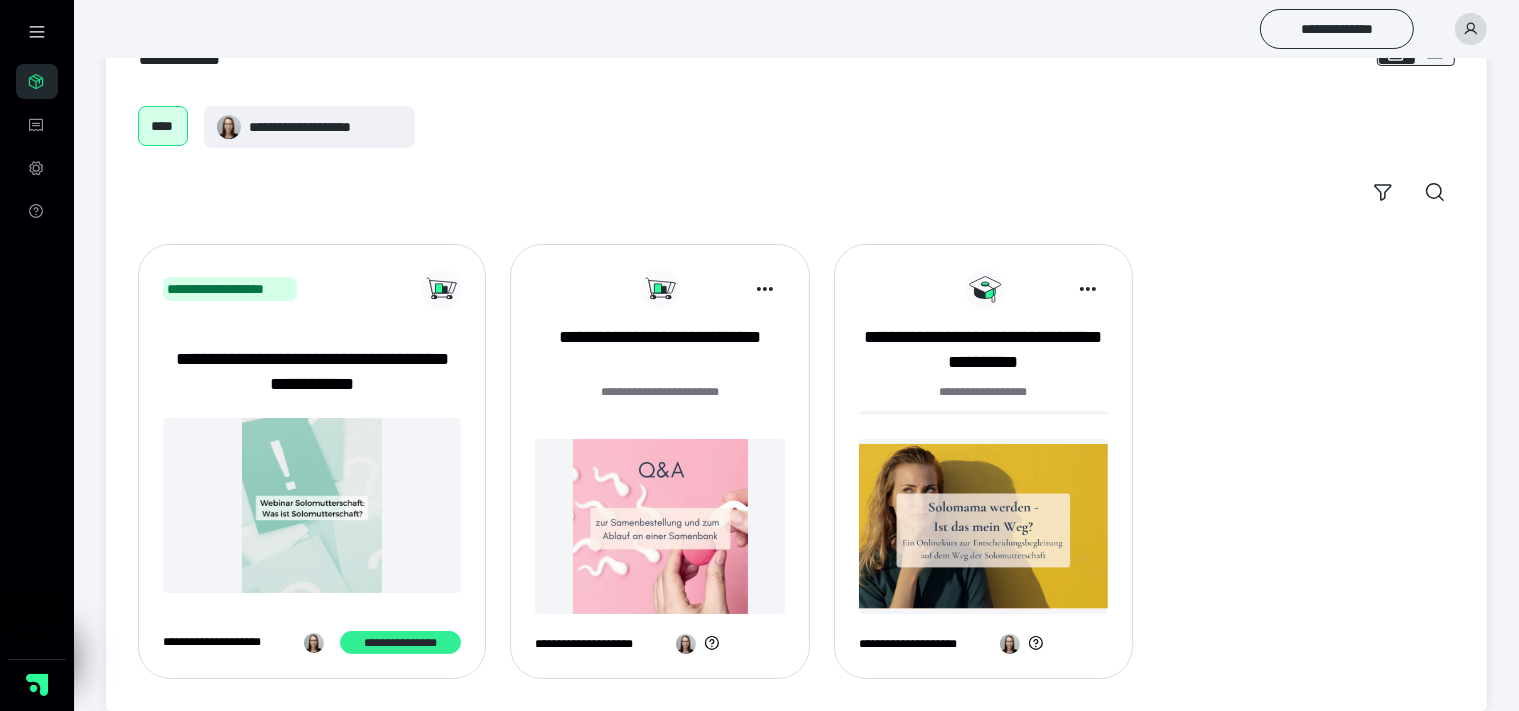 click on "**********" at bounding box center (400, 643) 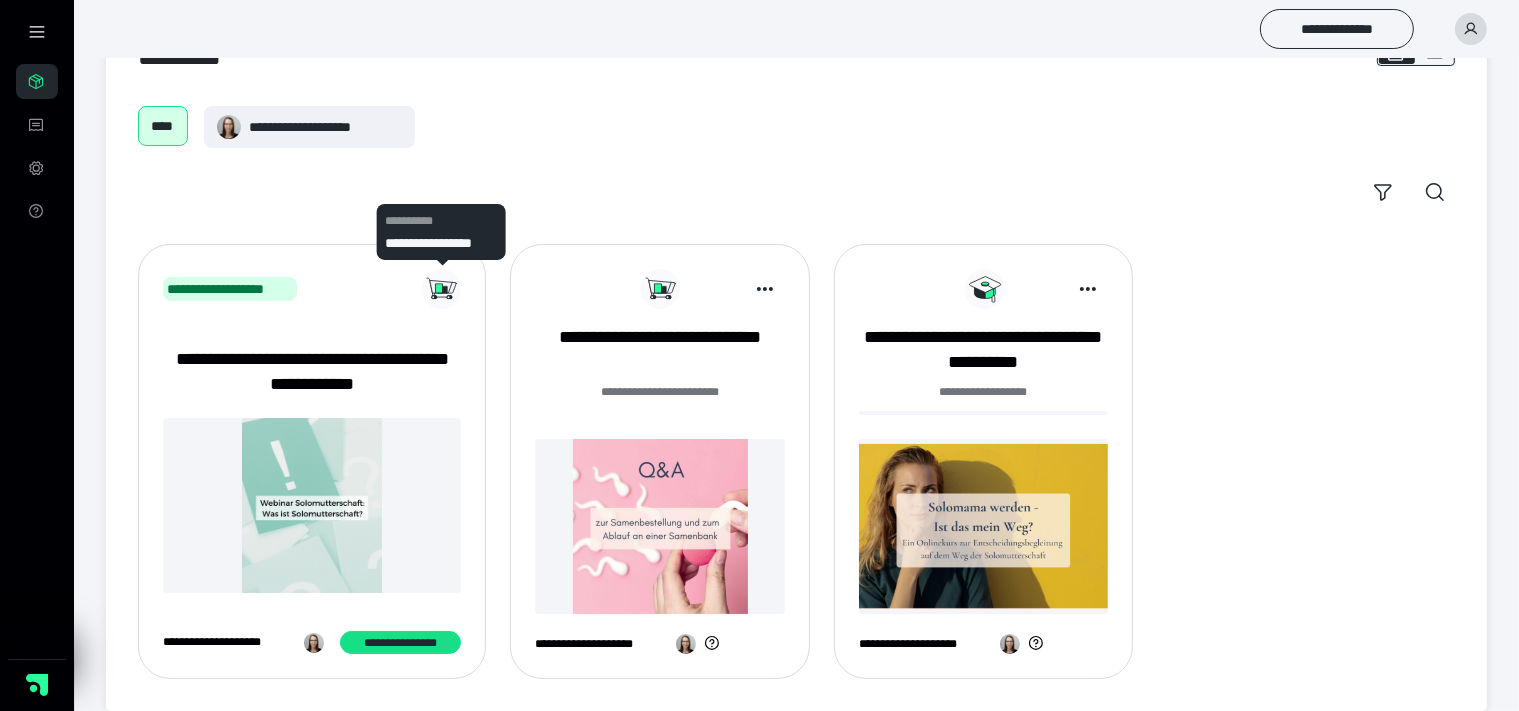click 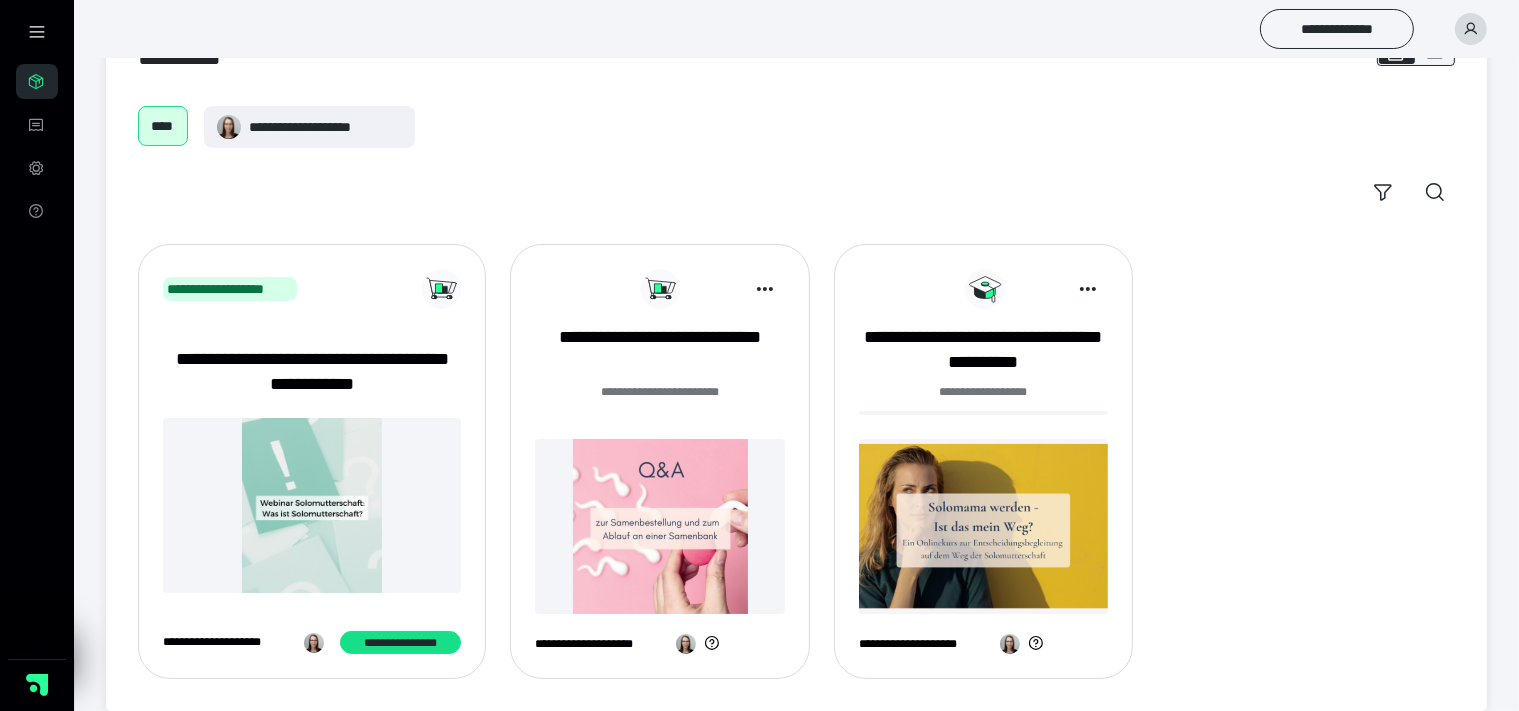click at bounding box center [312, 505] 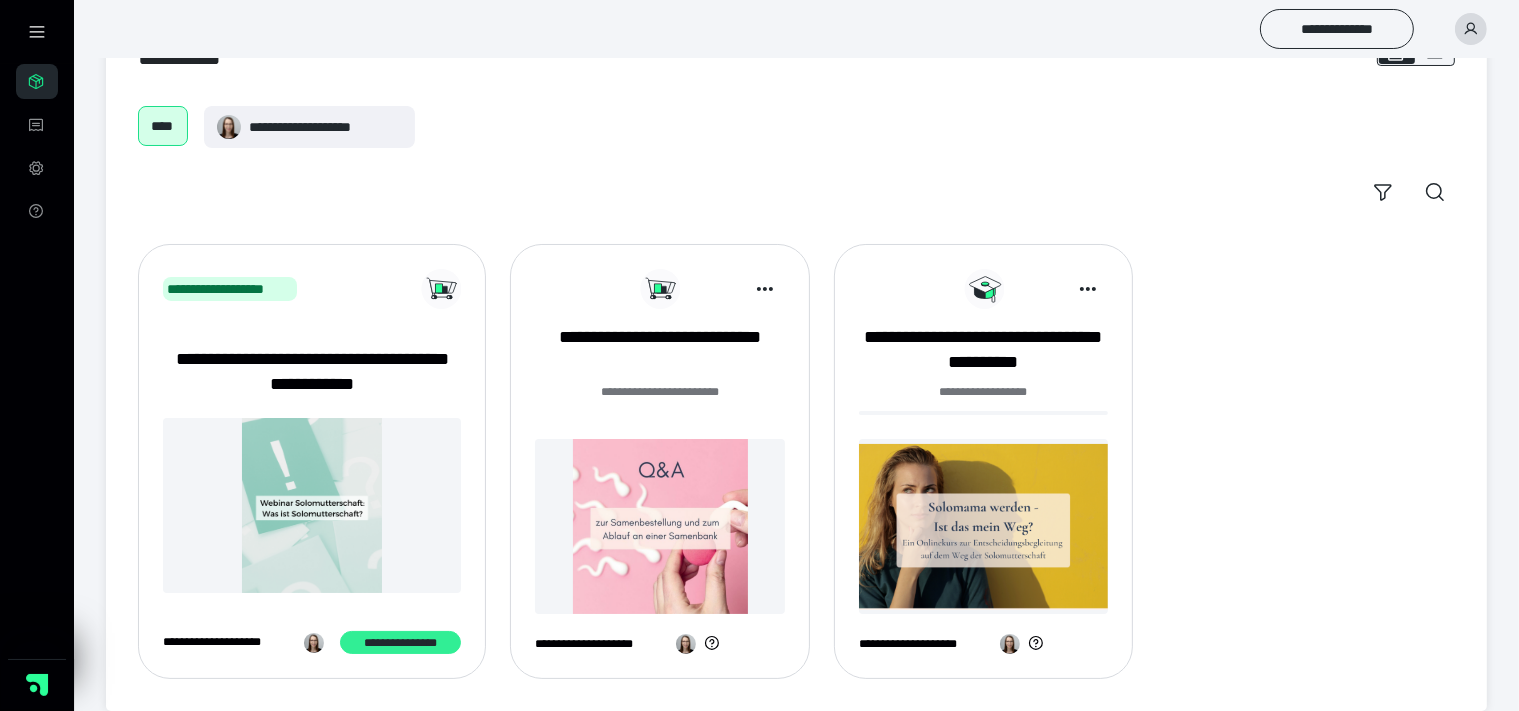 click on "**********" at bounding box center (400, 643) 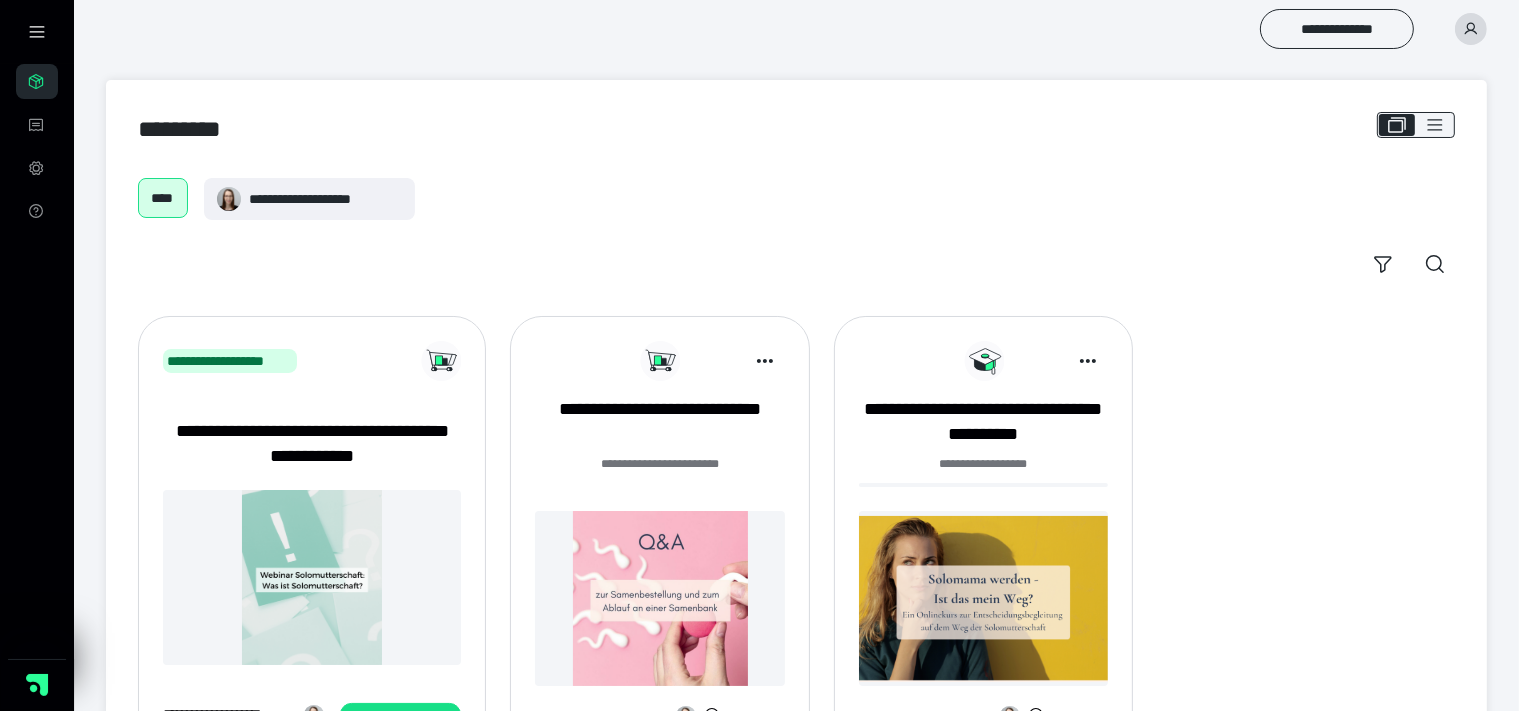 scroll, scrollTop: 95, scrollLeft: 0, axis: vertical 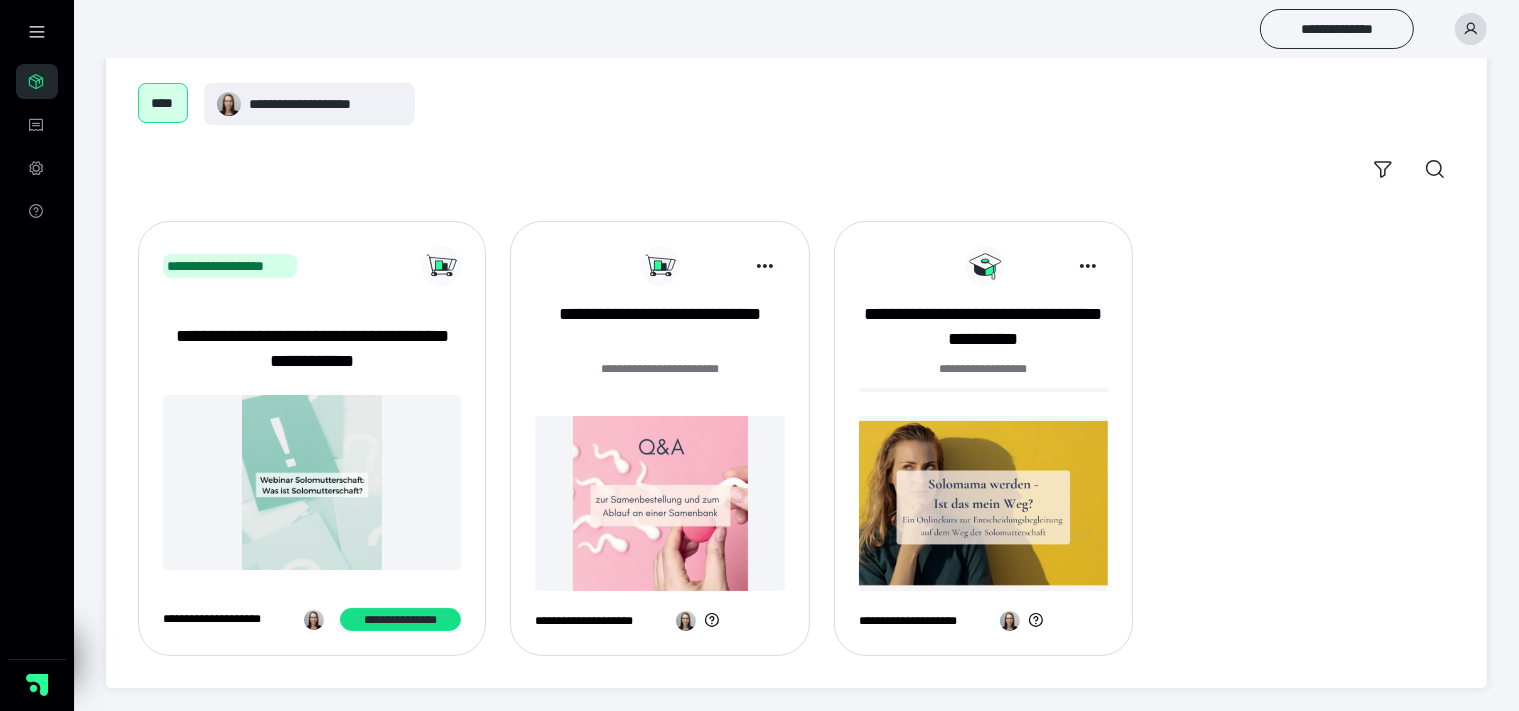 click at bounding box center [312, 482] 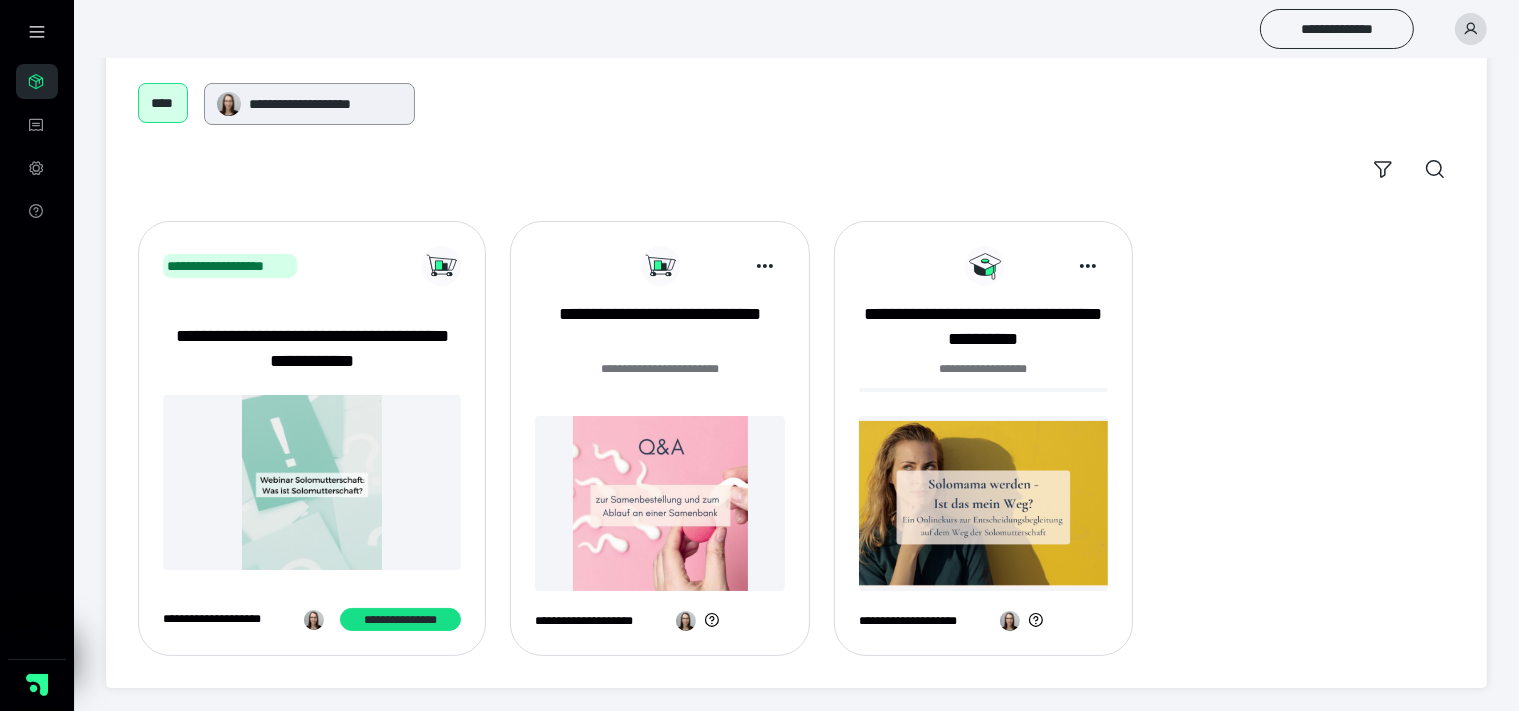 click on "**********" at bounding box center (325, 104) 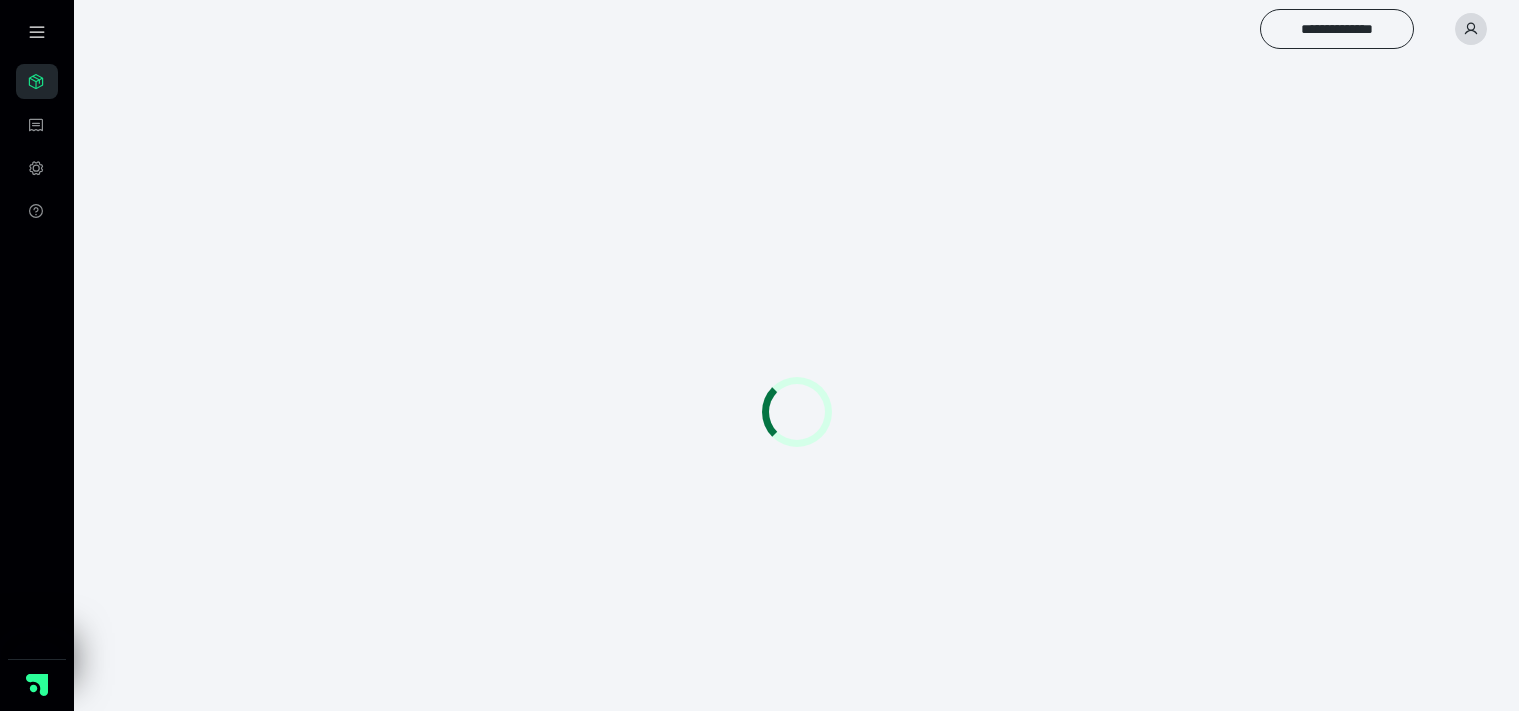 scroll, scrollTop: 0, scrollLeft: 0, axis: both 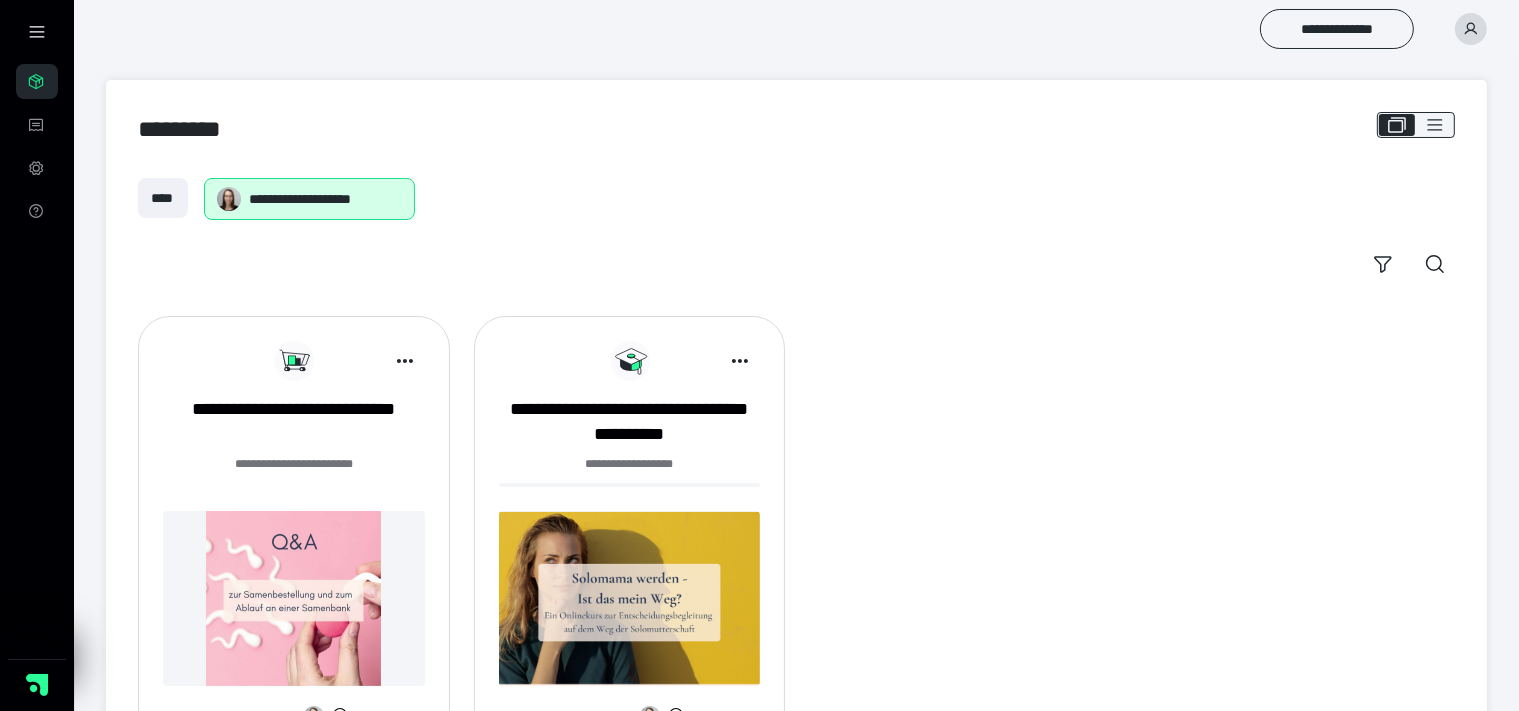 click at bounding box center [630, 598] 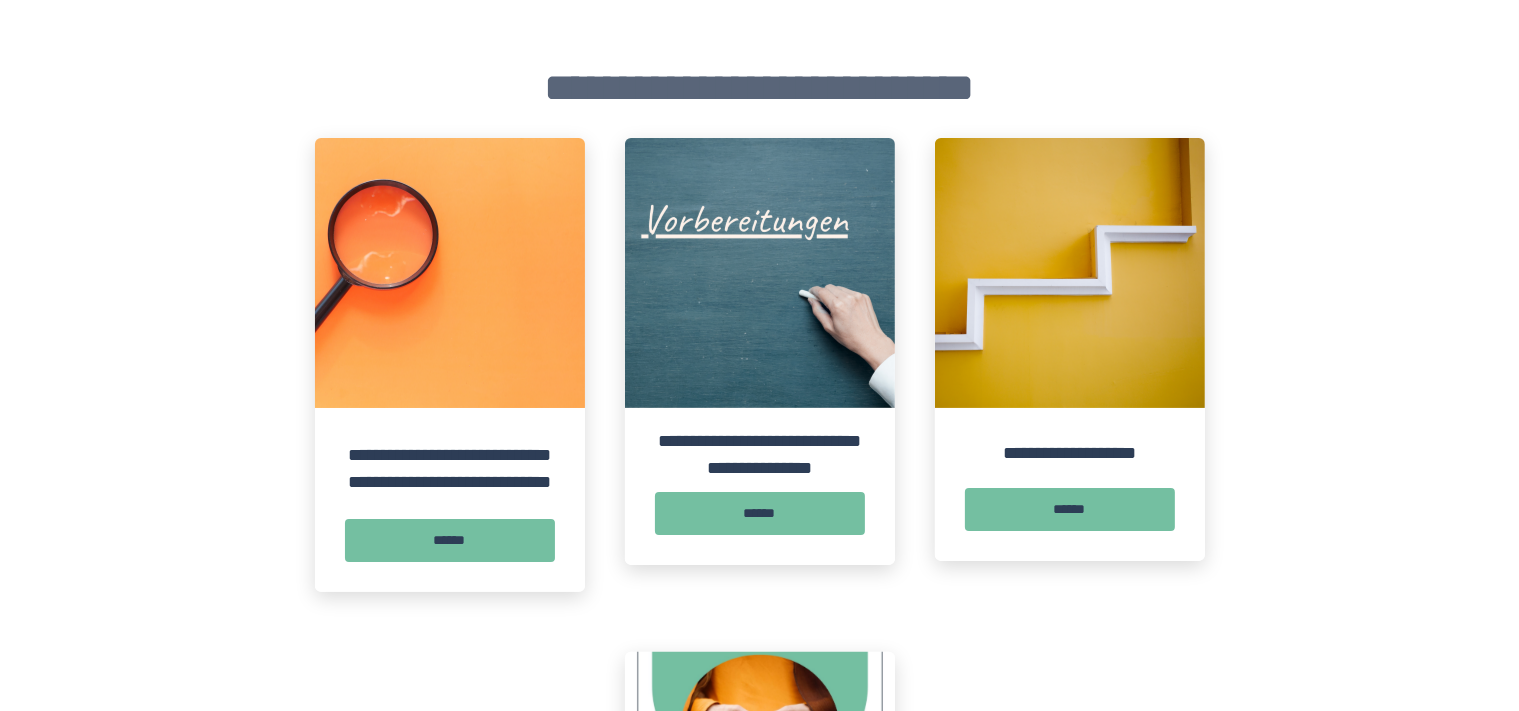 scroll, scrollTop: 376, scrollLeft: 0, axis: vertical 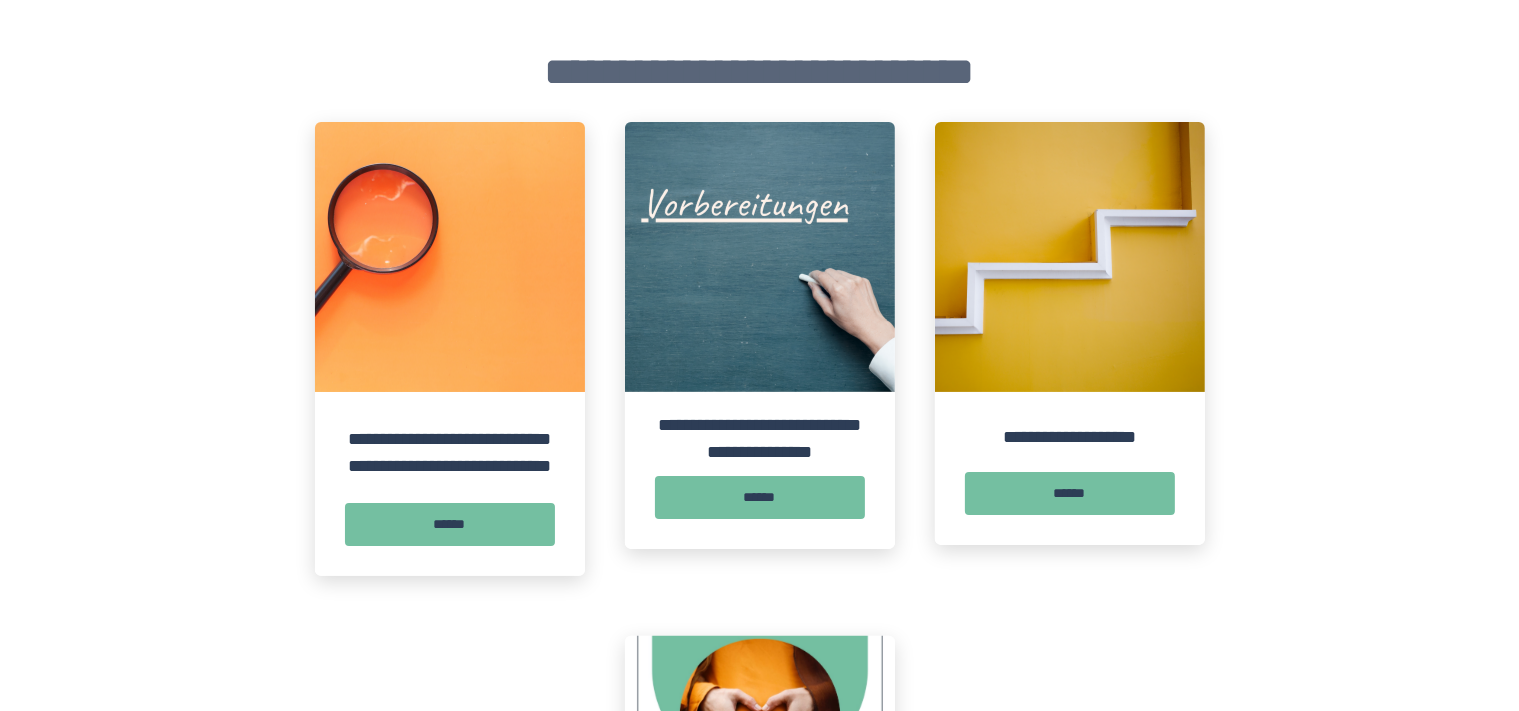 click at bounding box center [450, 257] 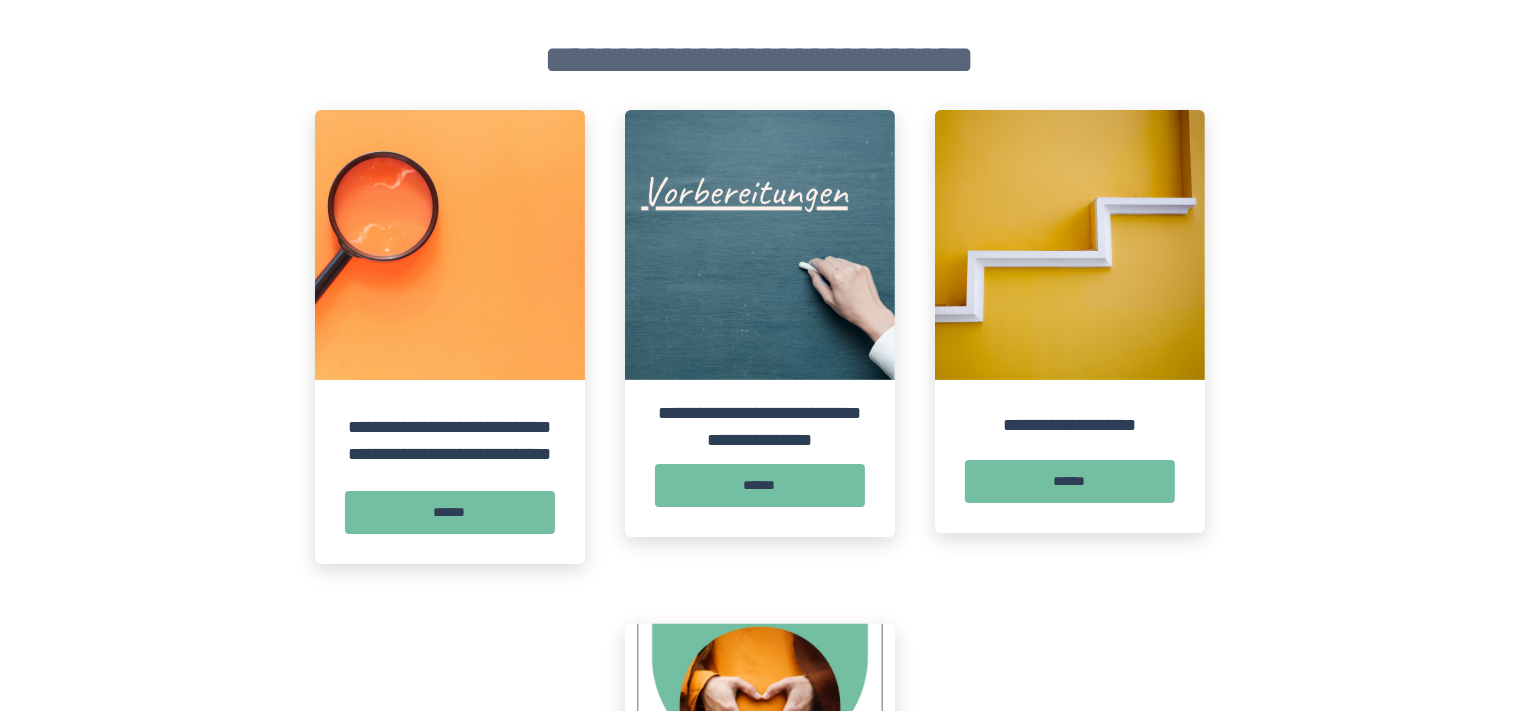 scroll, scrollTop: 384, scrollLeft: 0, axis: vertical 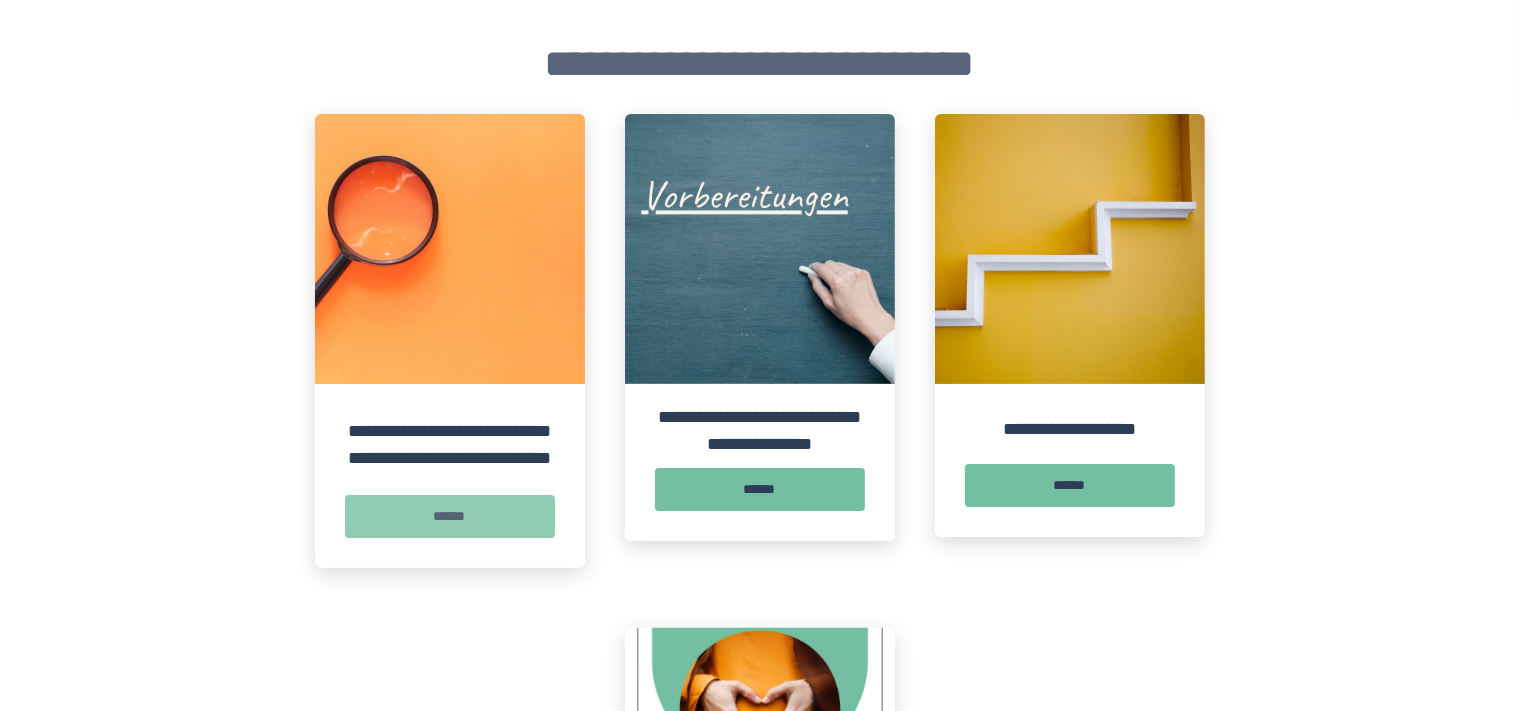 click on "******" at bounding box center [450, 516] 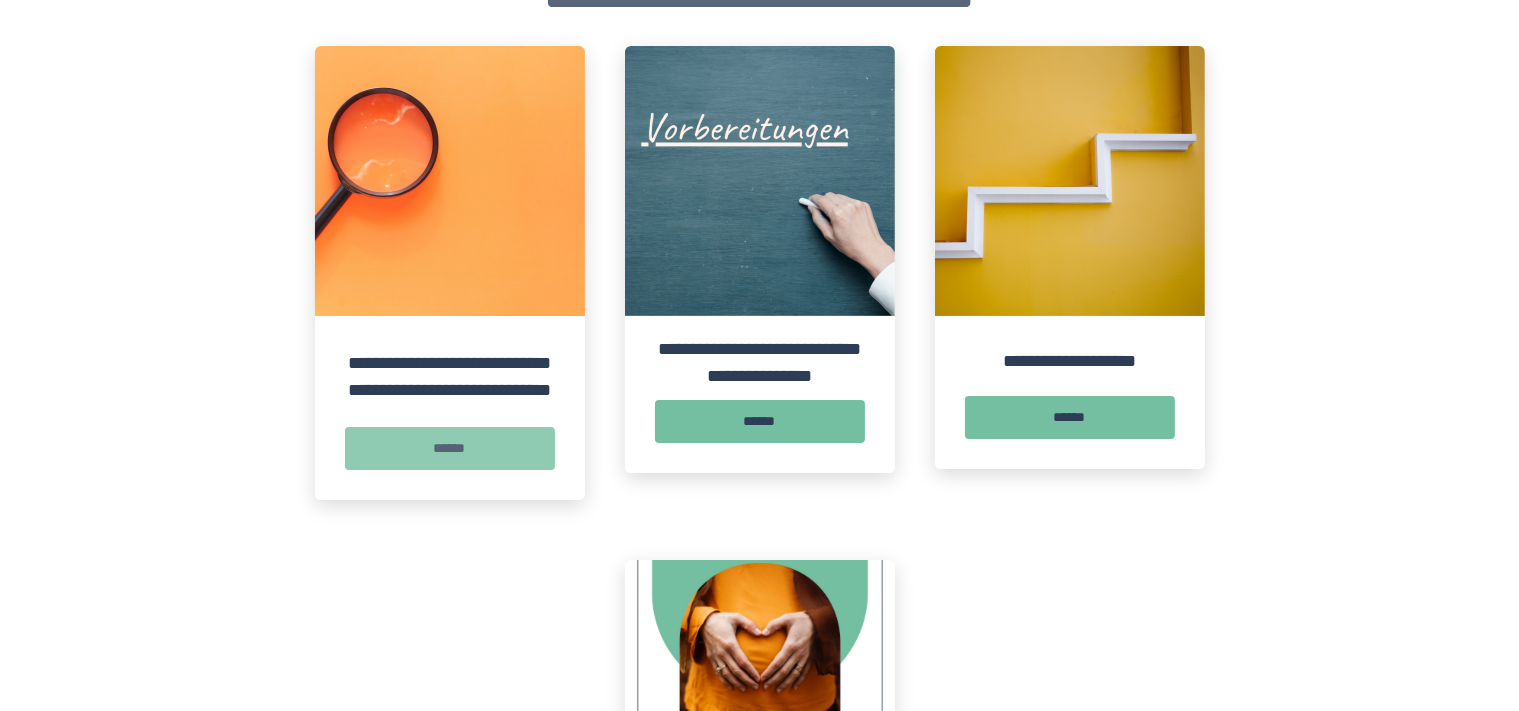 scroll, scrollTop: 0, scrollLeft: 0, axis: both 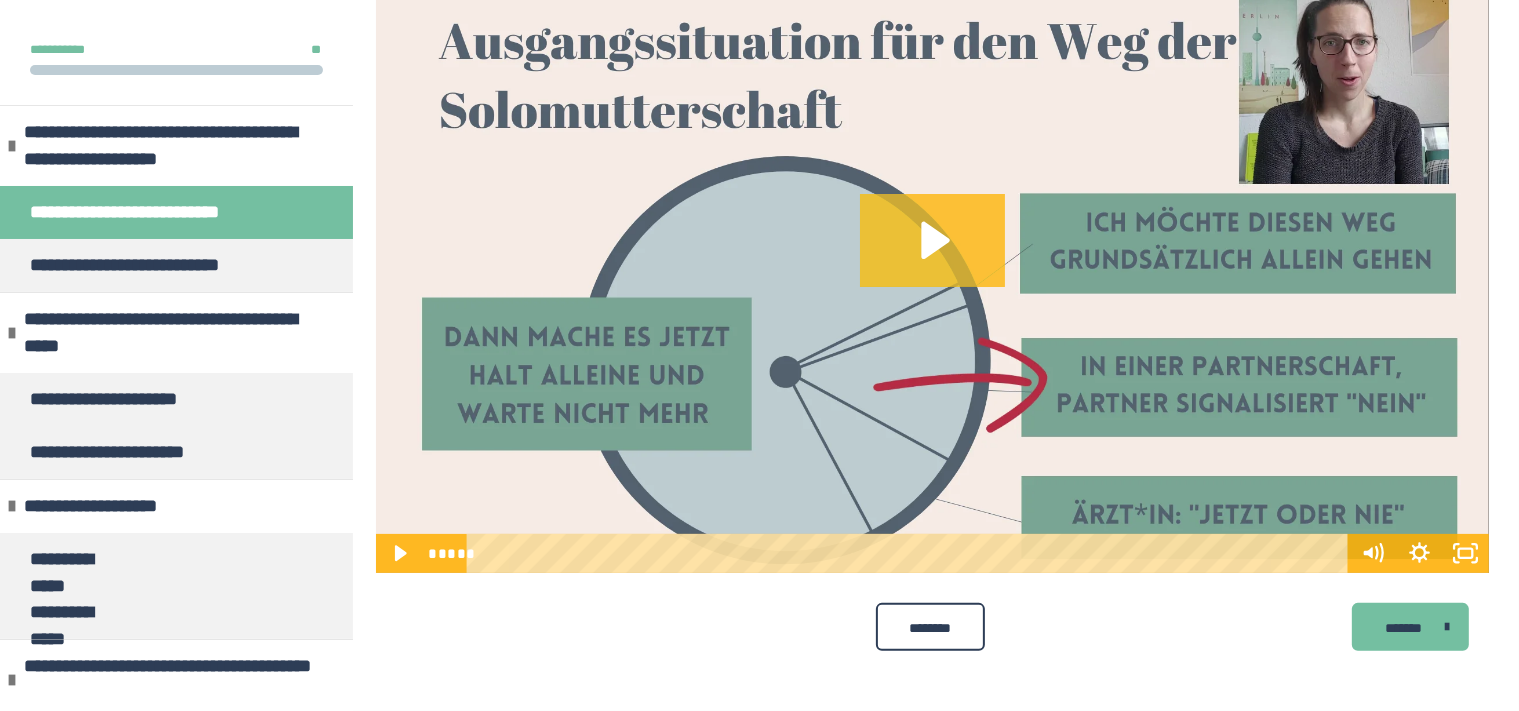 click 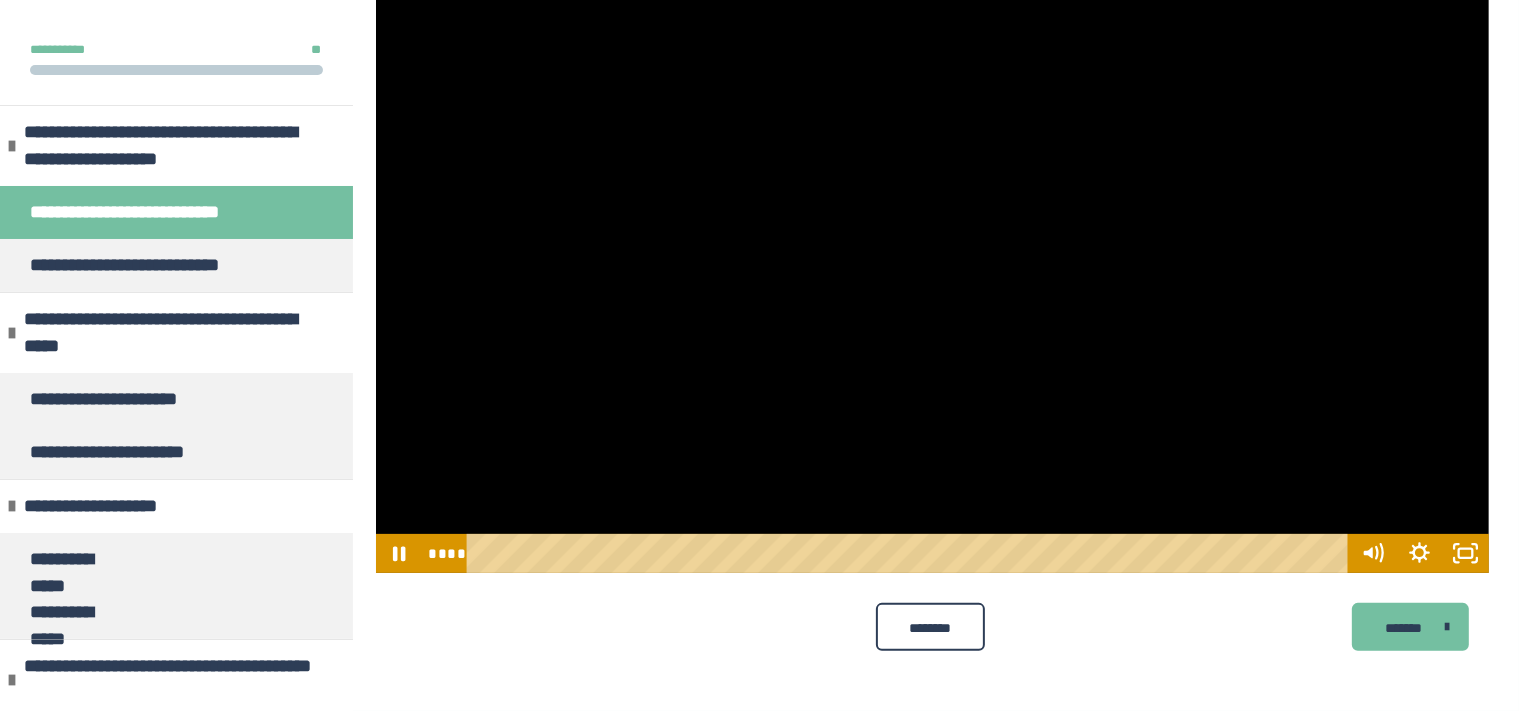 scroll, scrollTop: 269, scrollLeft: 0, axis: vertical 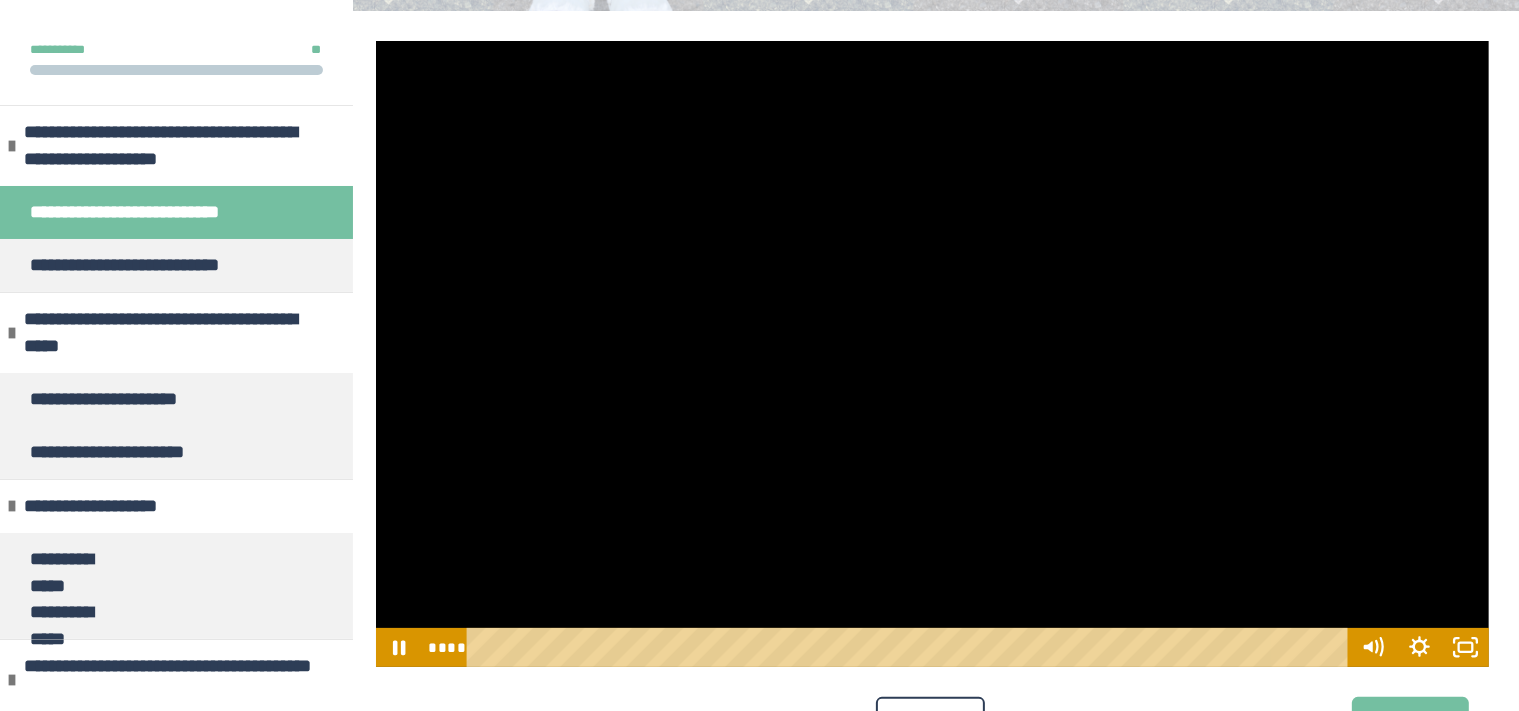 type 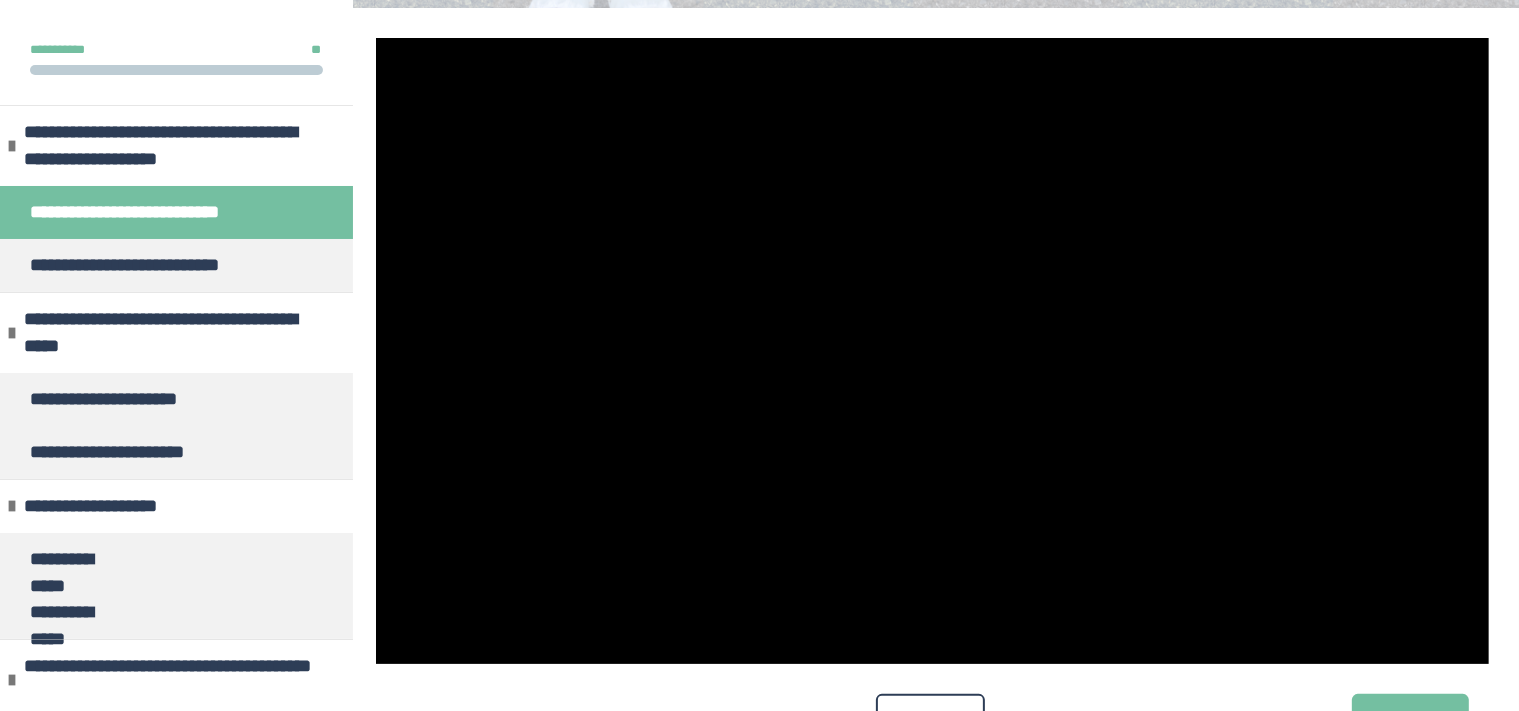 scroll, scrollTop: 249, scrollLeft: 0, axis: vertical 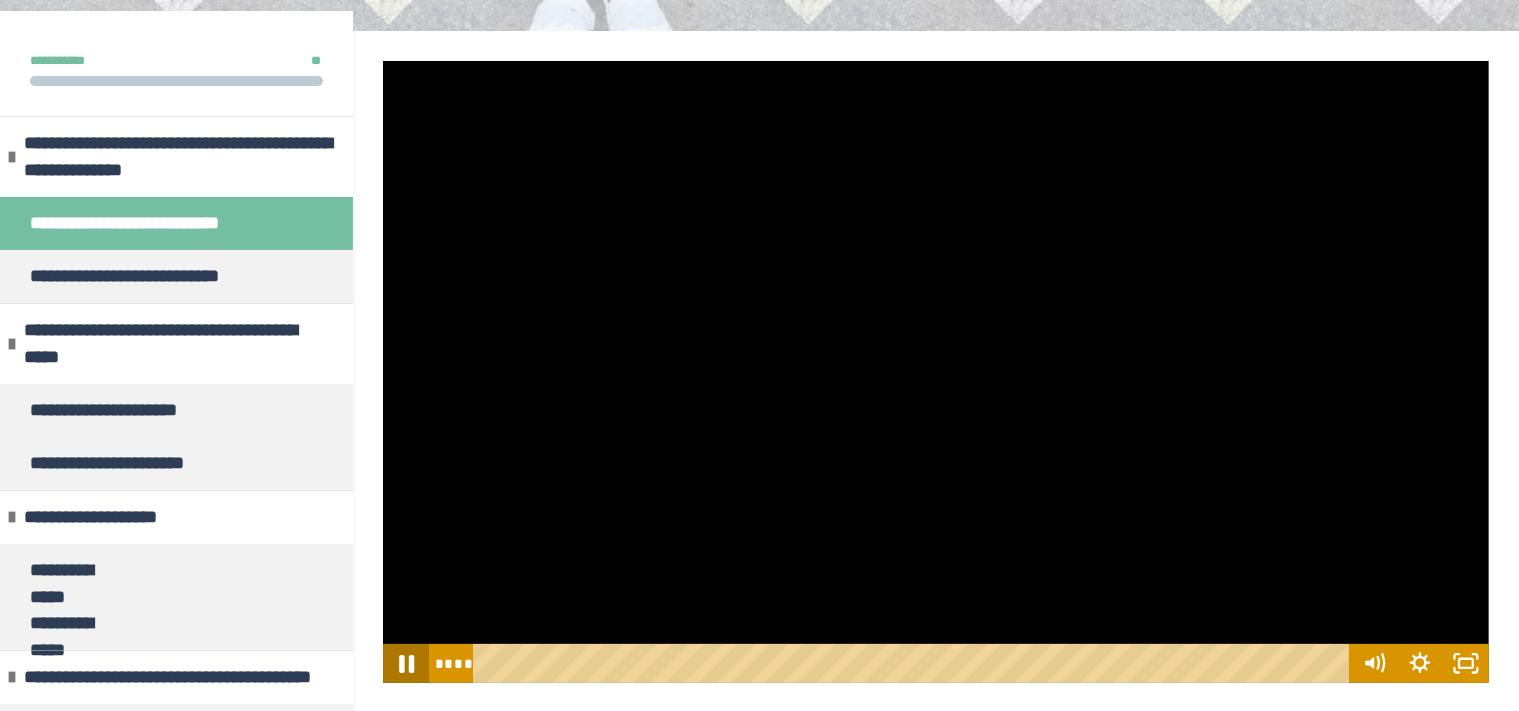 click 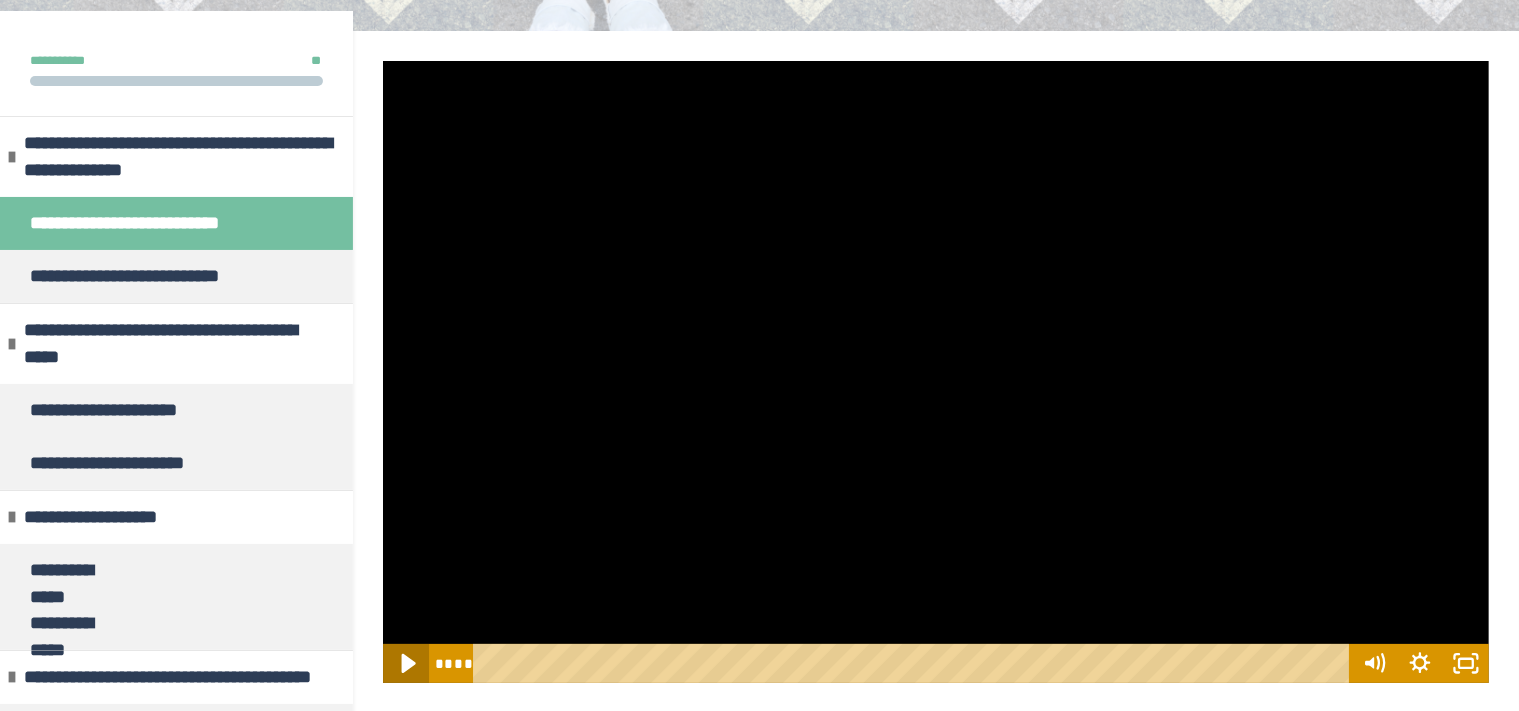 click 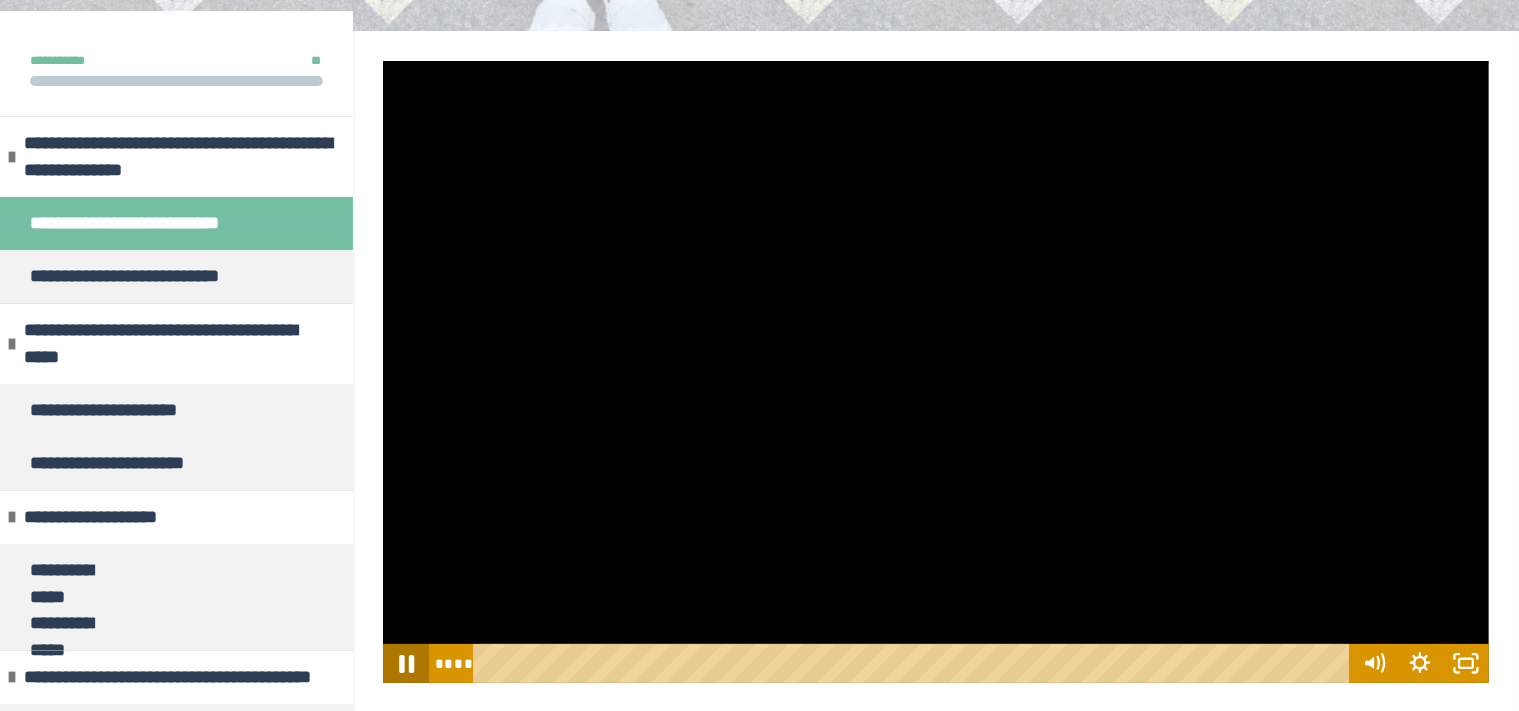 click 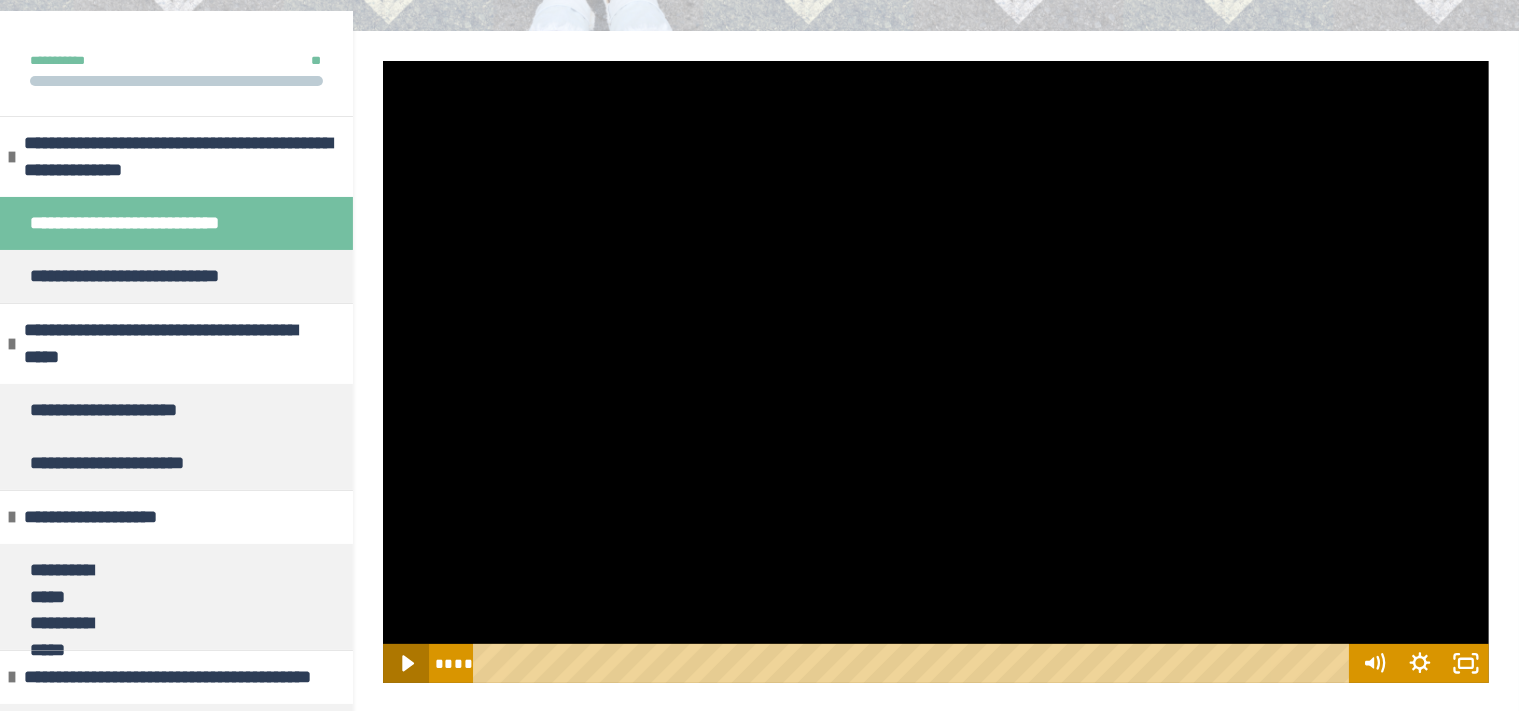 click 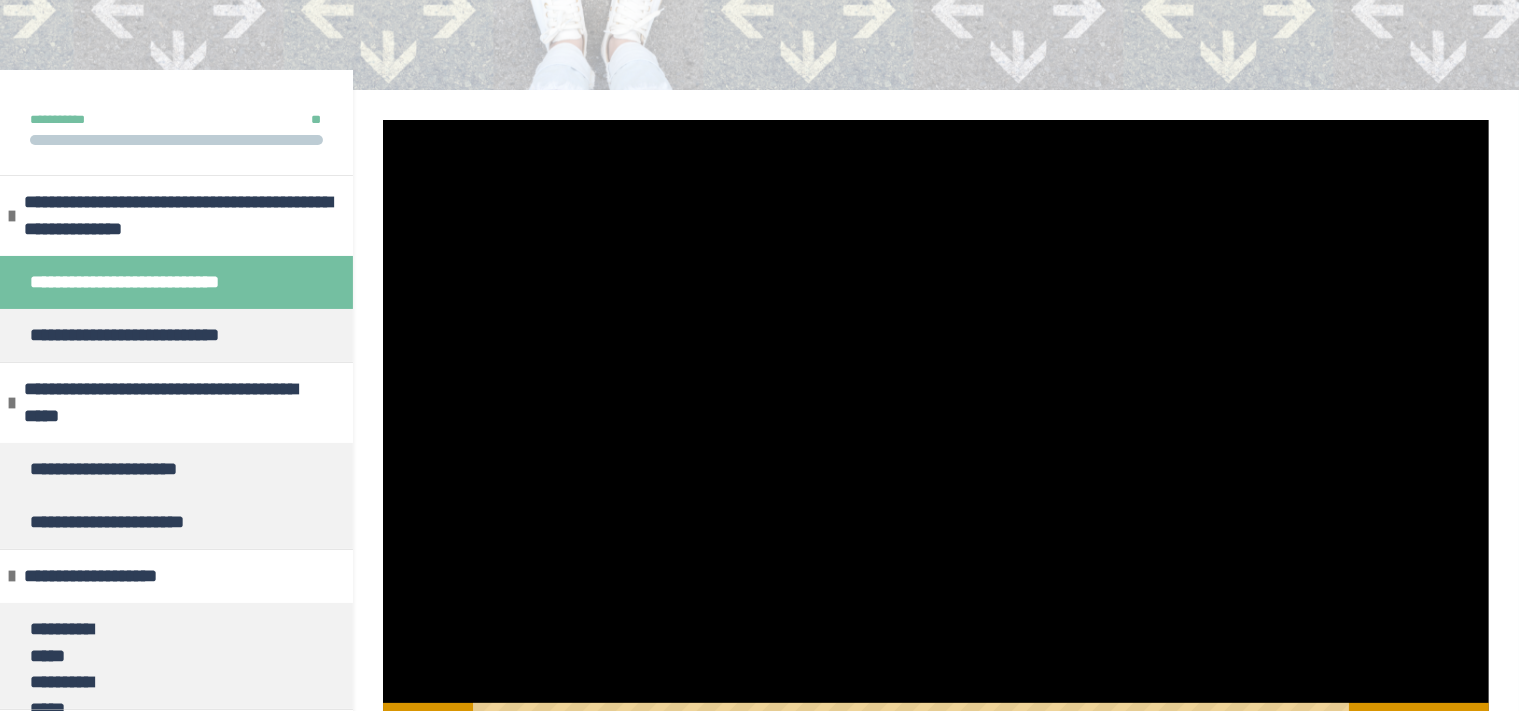 scroll, scrollTop: 189, scrollLeft: 0, axis: vertical 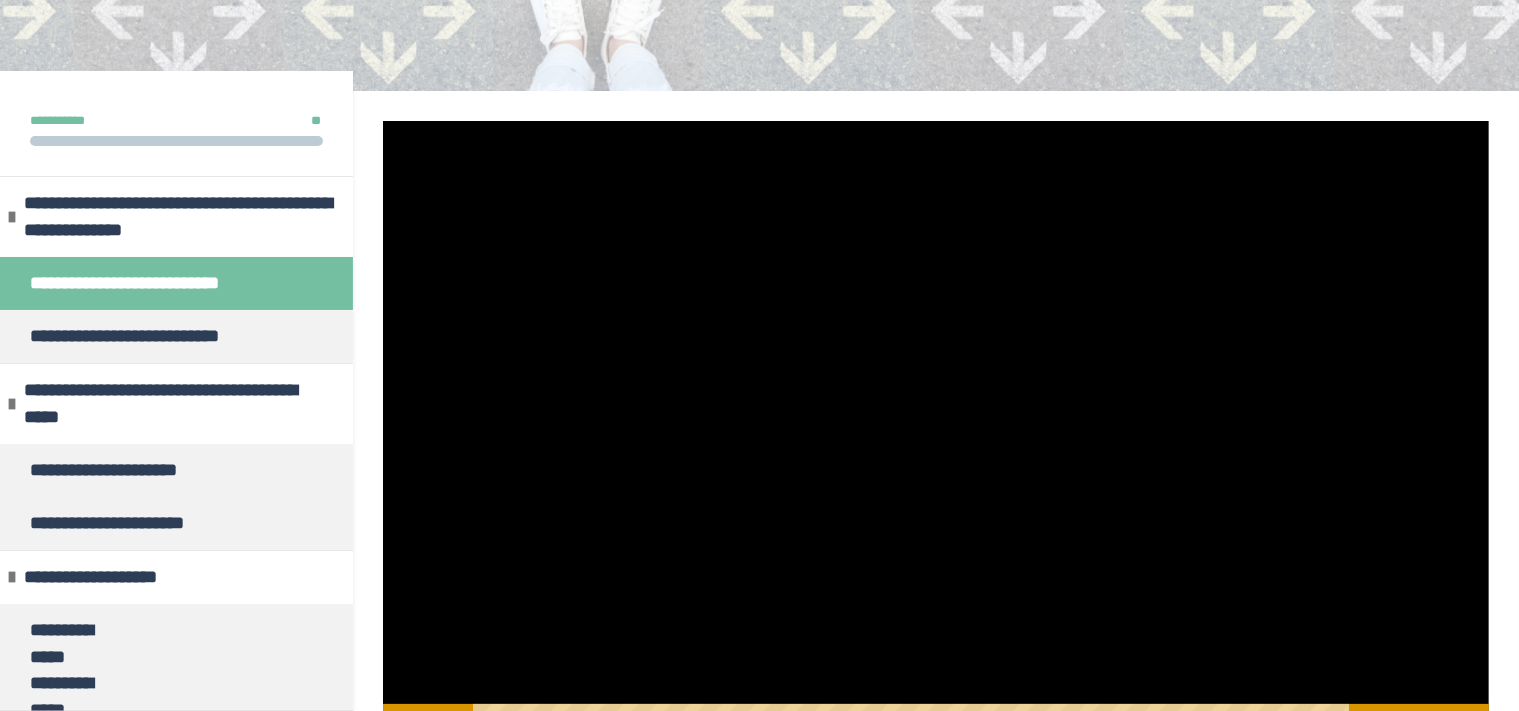 drag, startPoint x: 405, startPoint y: 667, endPoint x: 436, endPoint y: 647, distance: 36.891735 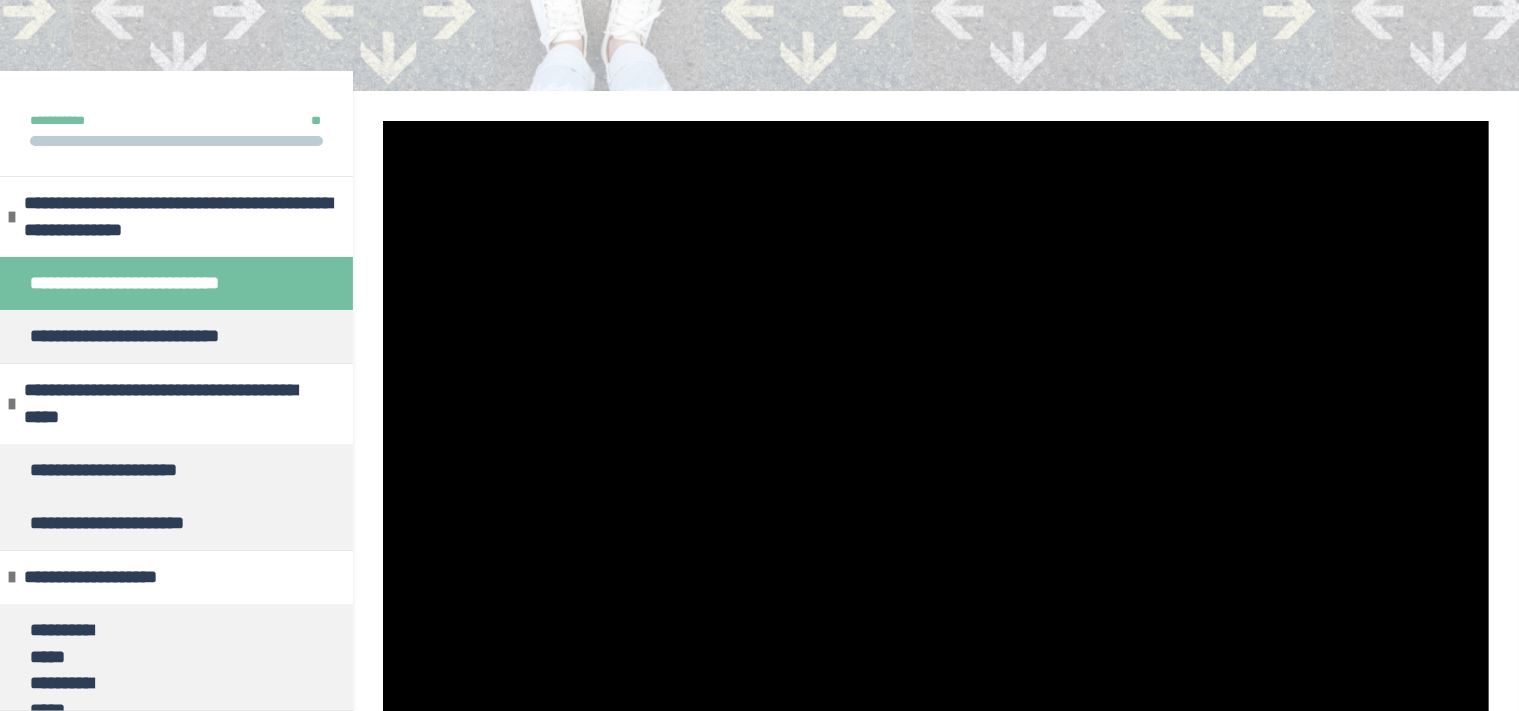 click at bounding box center (936, 432) 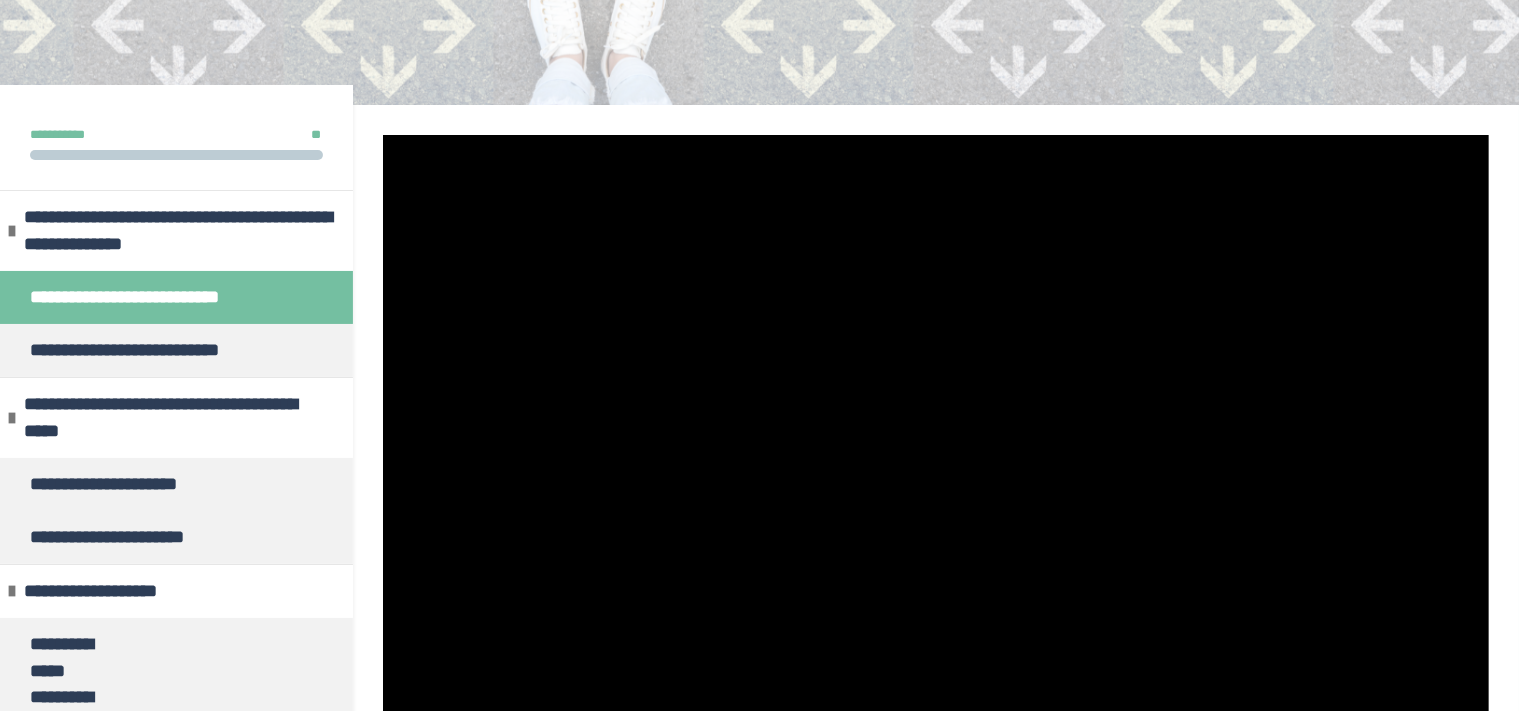 scroll, scrollTop: 200, scrollLeft: 0, axis: vertical 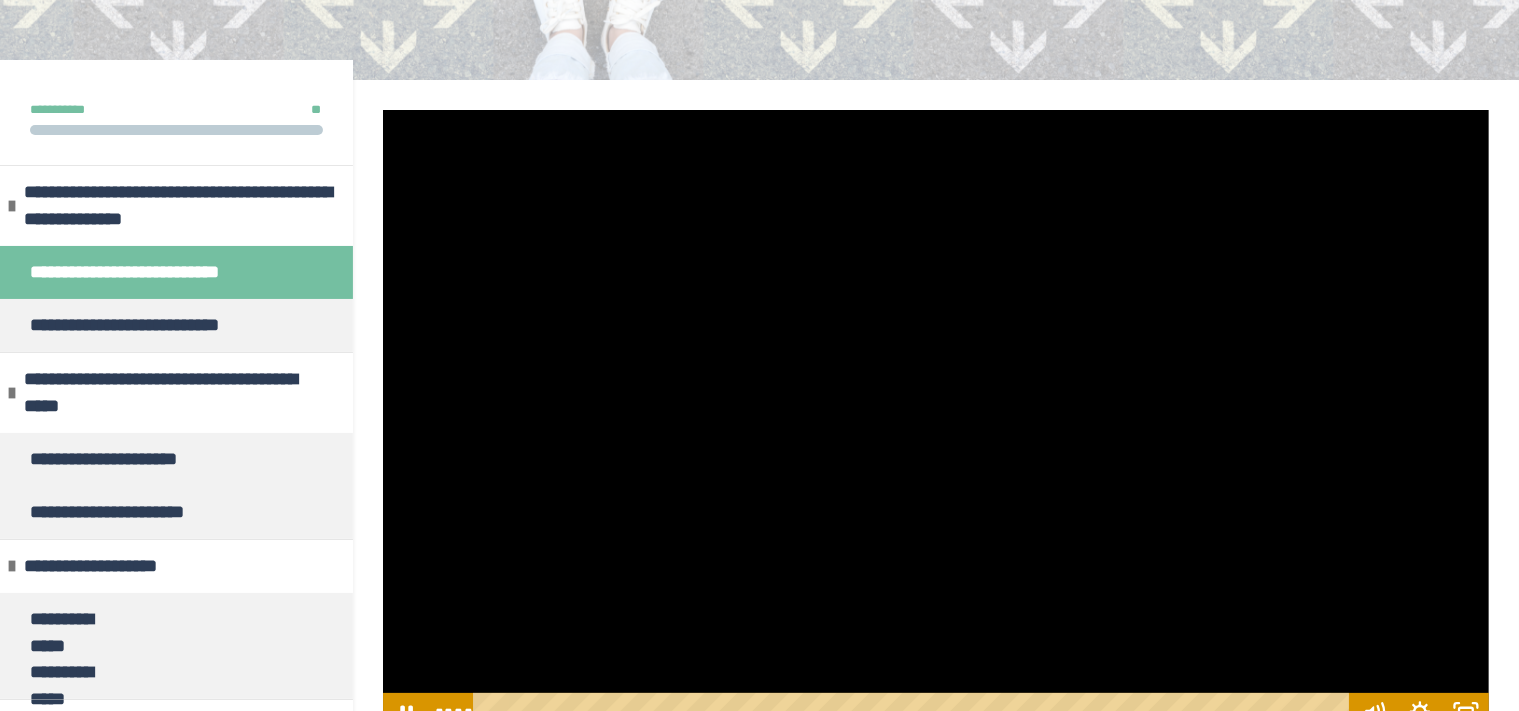click at bounding box center [936, 421] 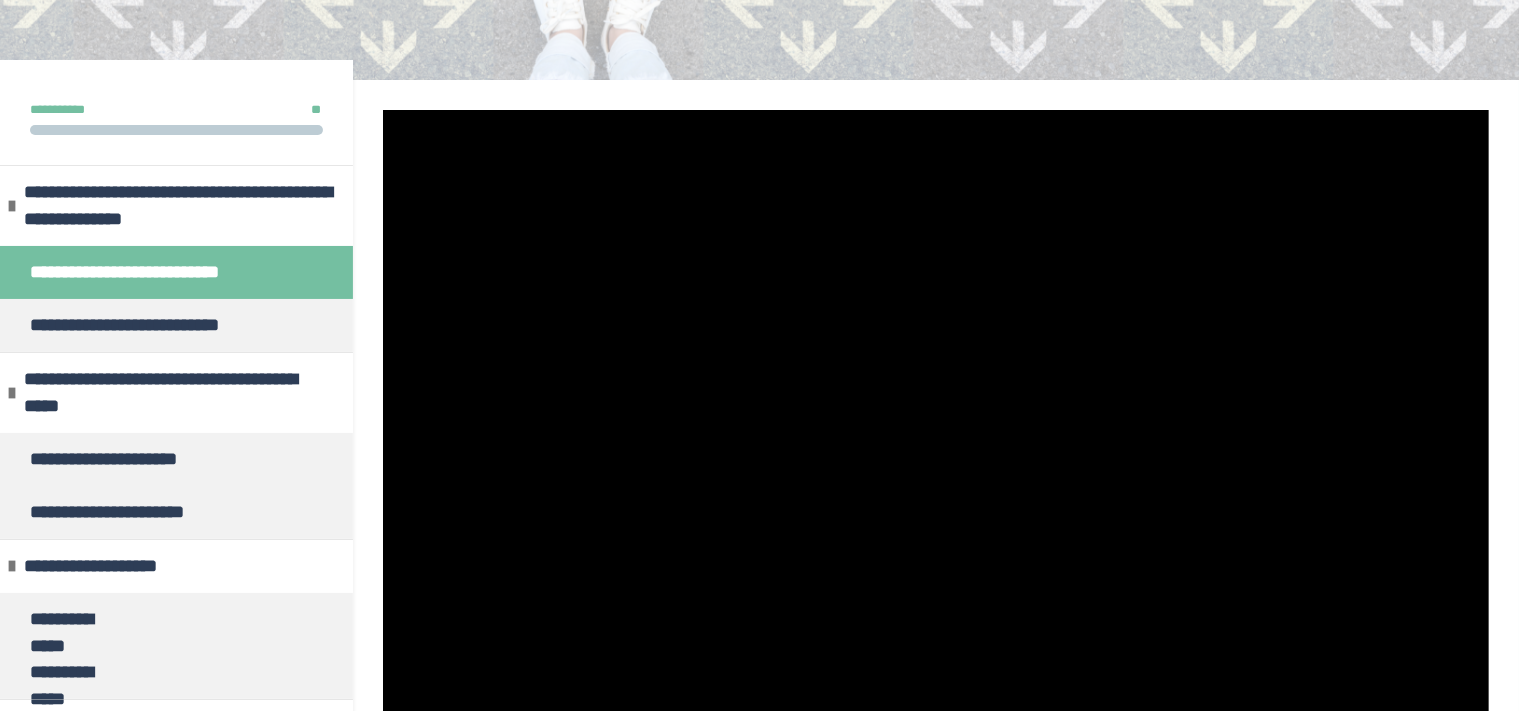 click at bounding box center (936, 421) 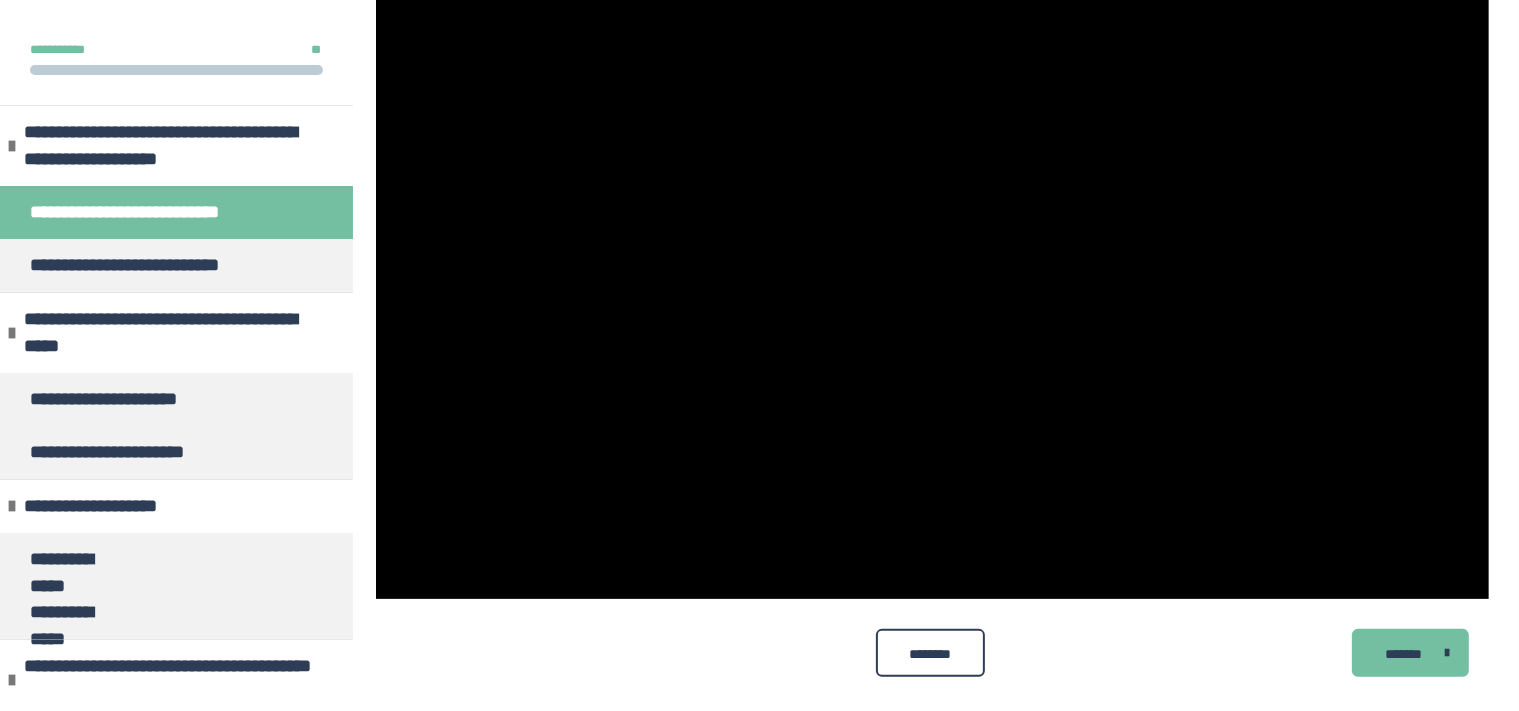 scroll, scrollTop: 340, scrollLeft: 0, axis: vertical 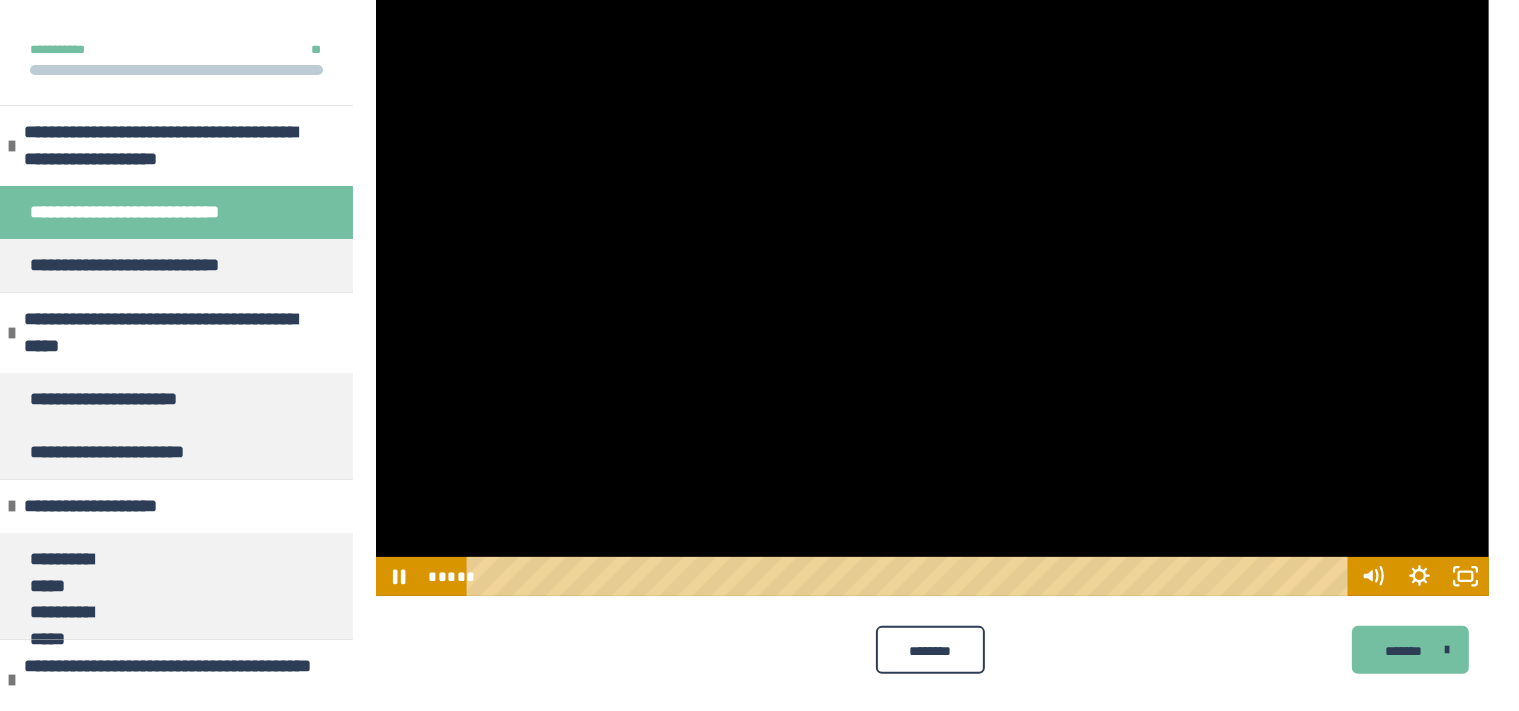 click at bounding box center [932, 283] 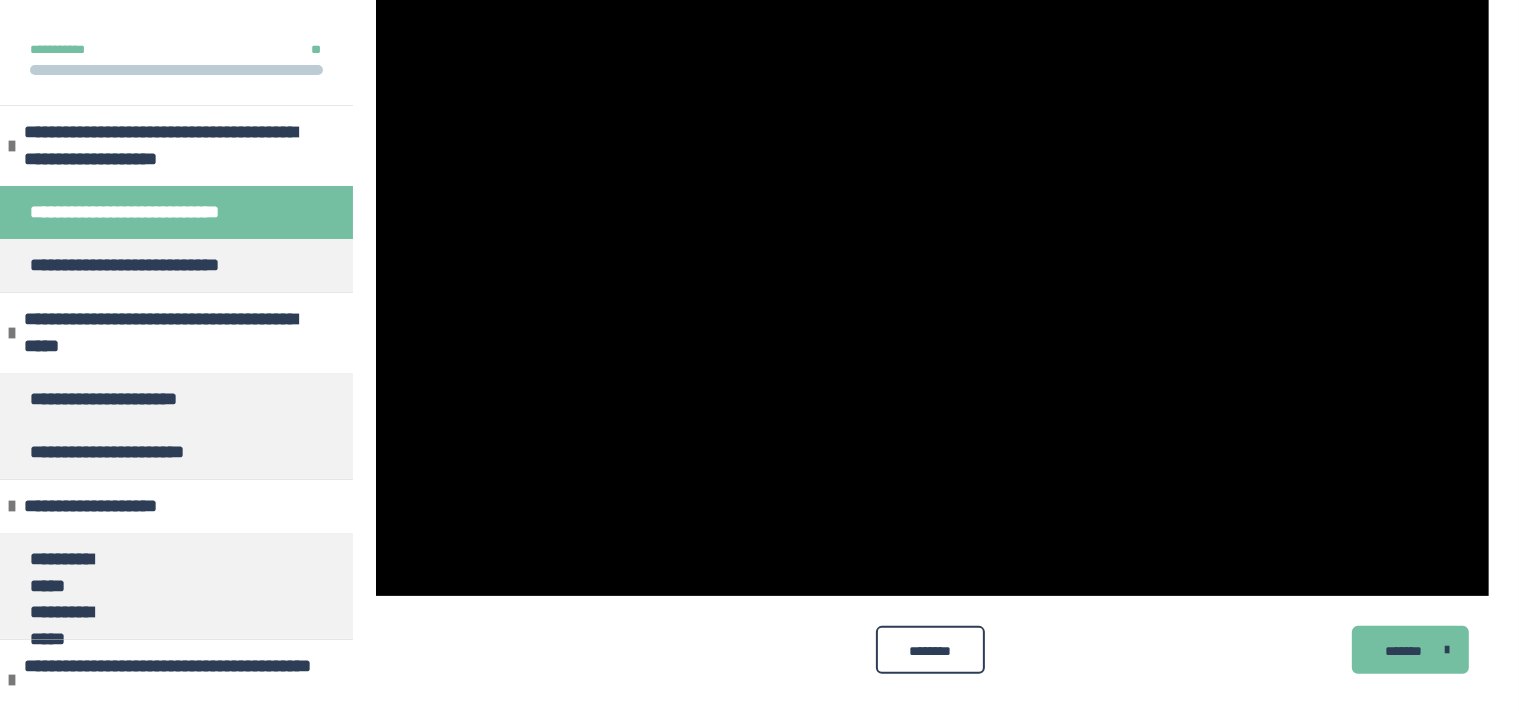 click at bounding box center (932, 283) 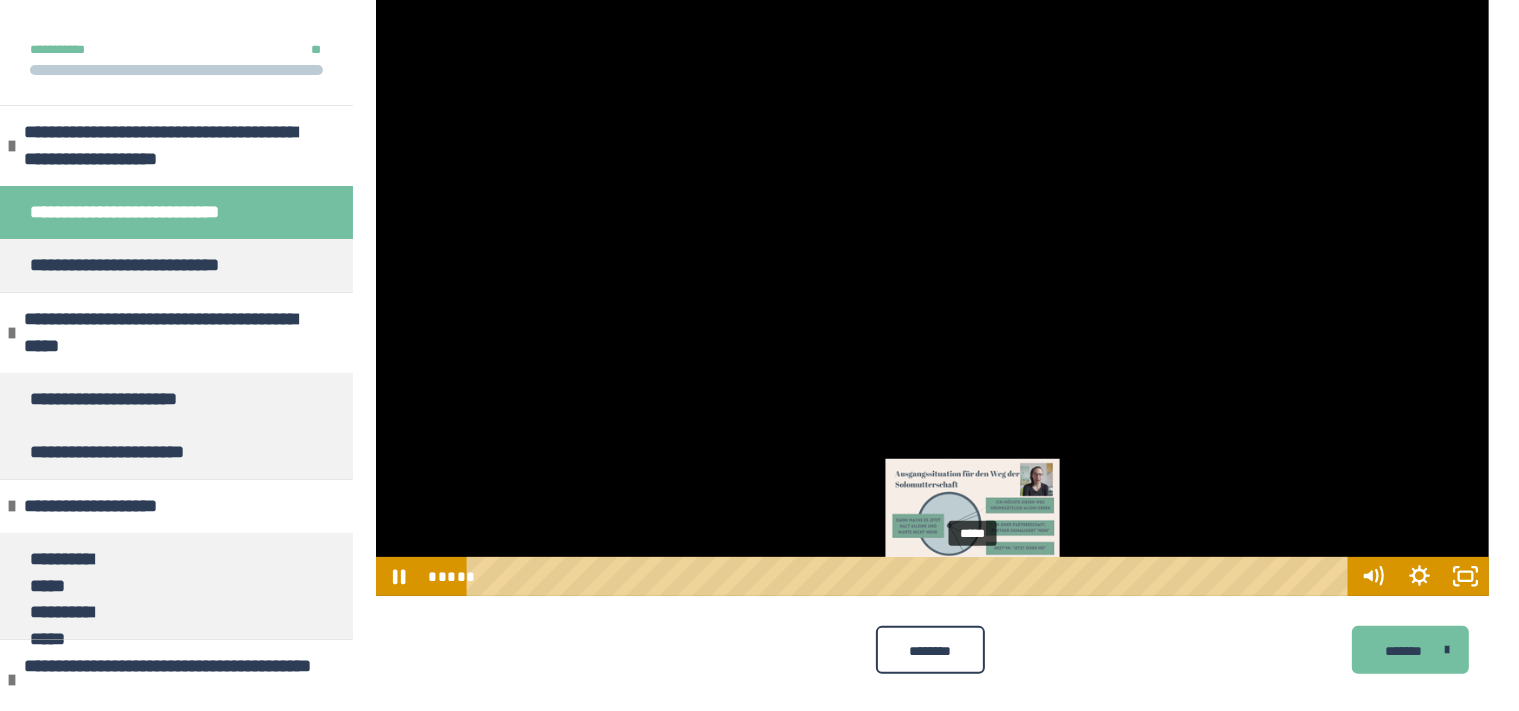 click on "*****" at bounding box center (911, 576) 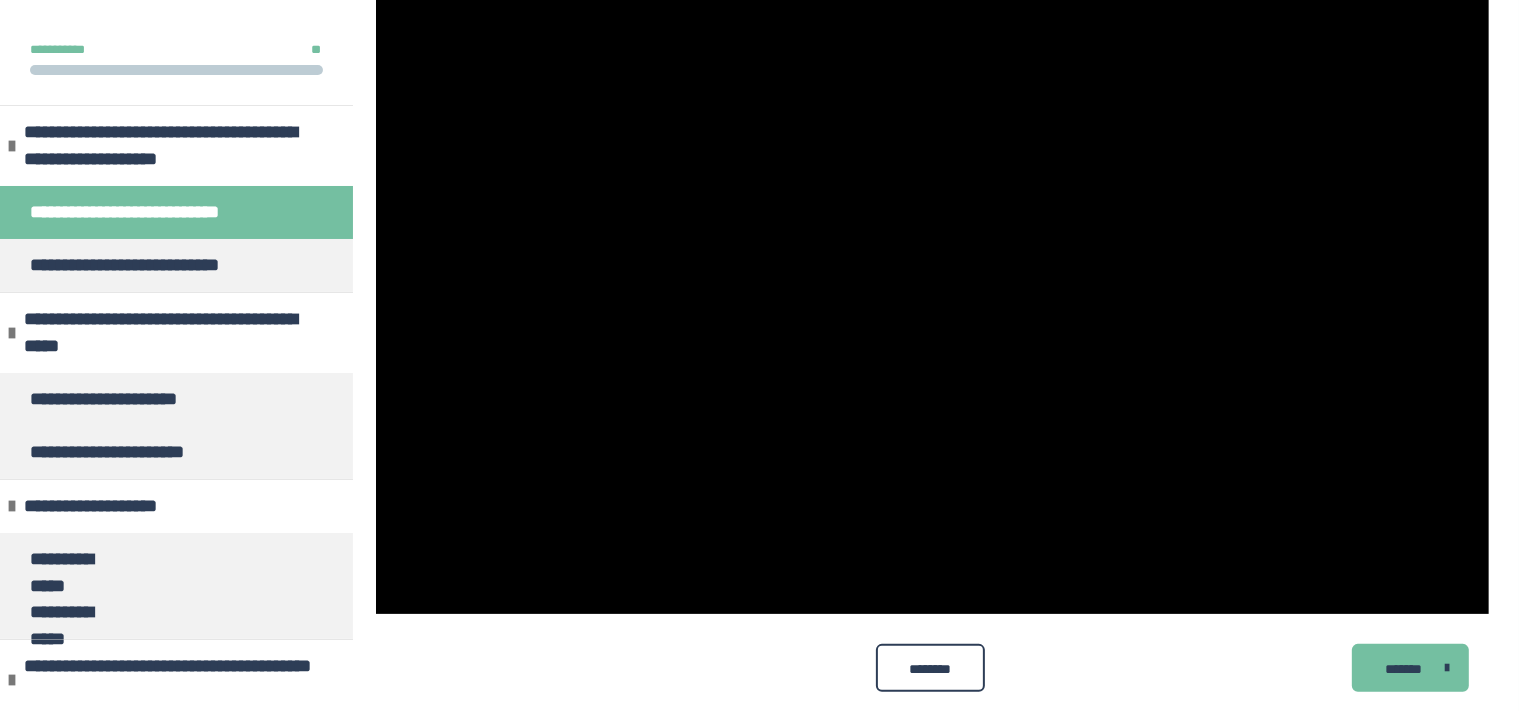 scroll, scrollTop: 323, scrollLeft: 0, axis: vertical 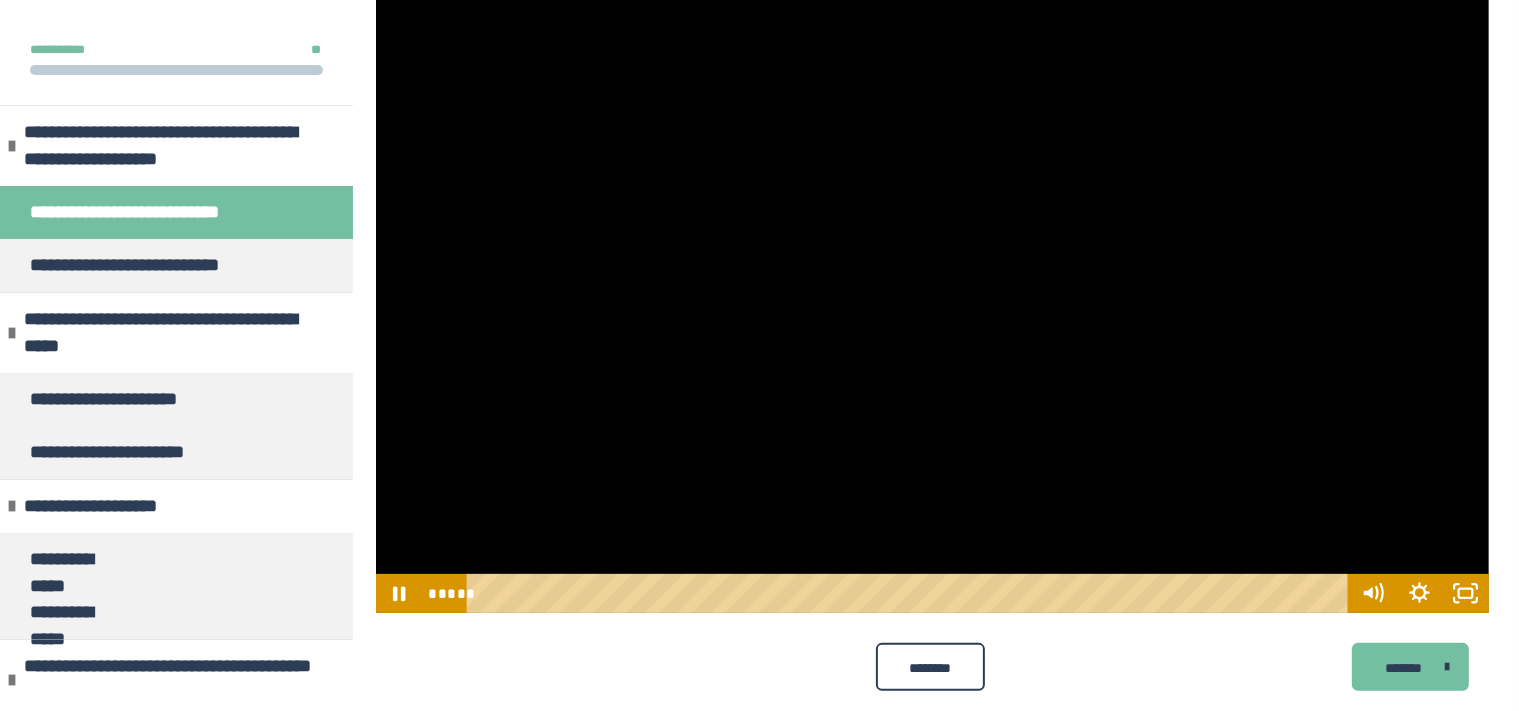 click at bounding box center (932, 300) 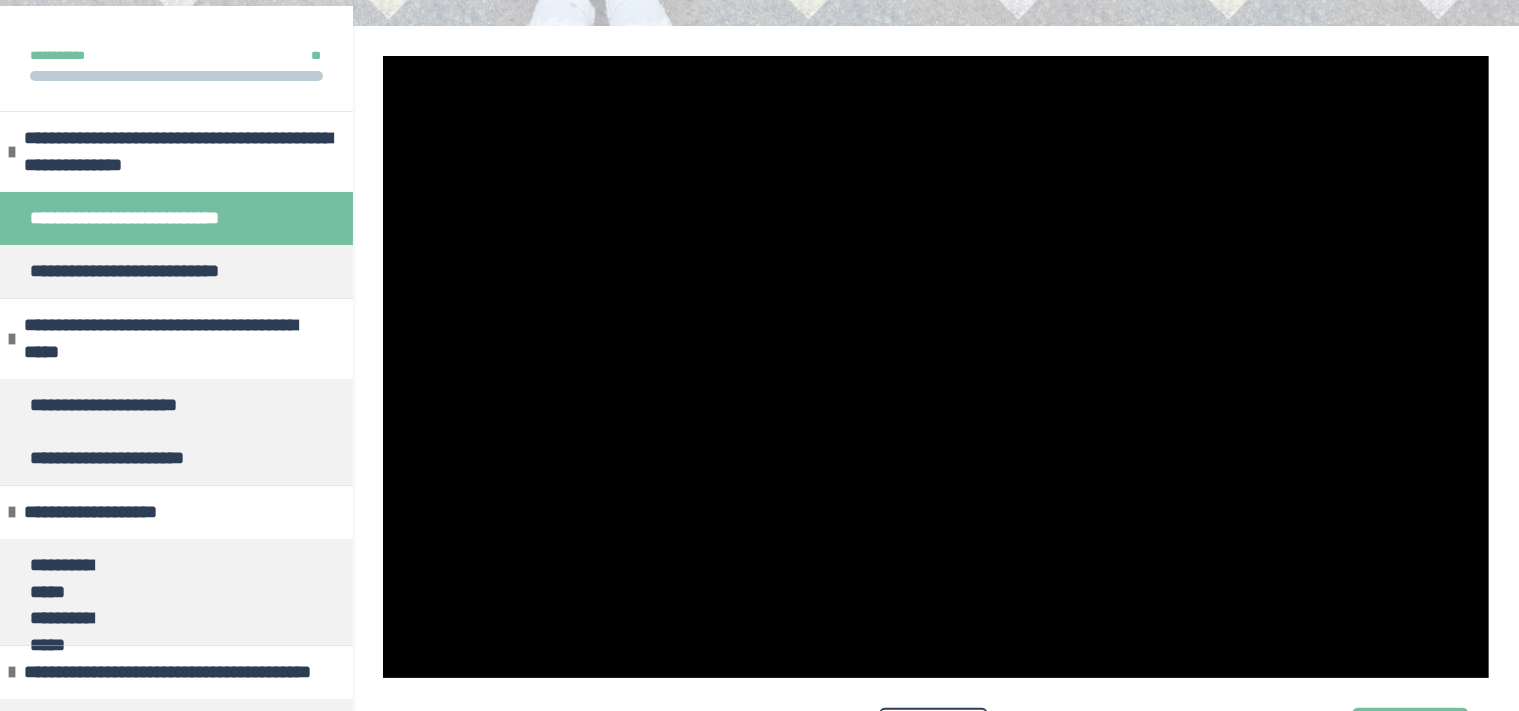 scroll, scrollTop: 269, scrollLeft: 0, axis: vertical 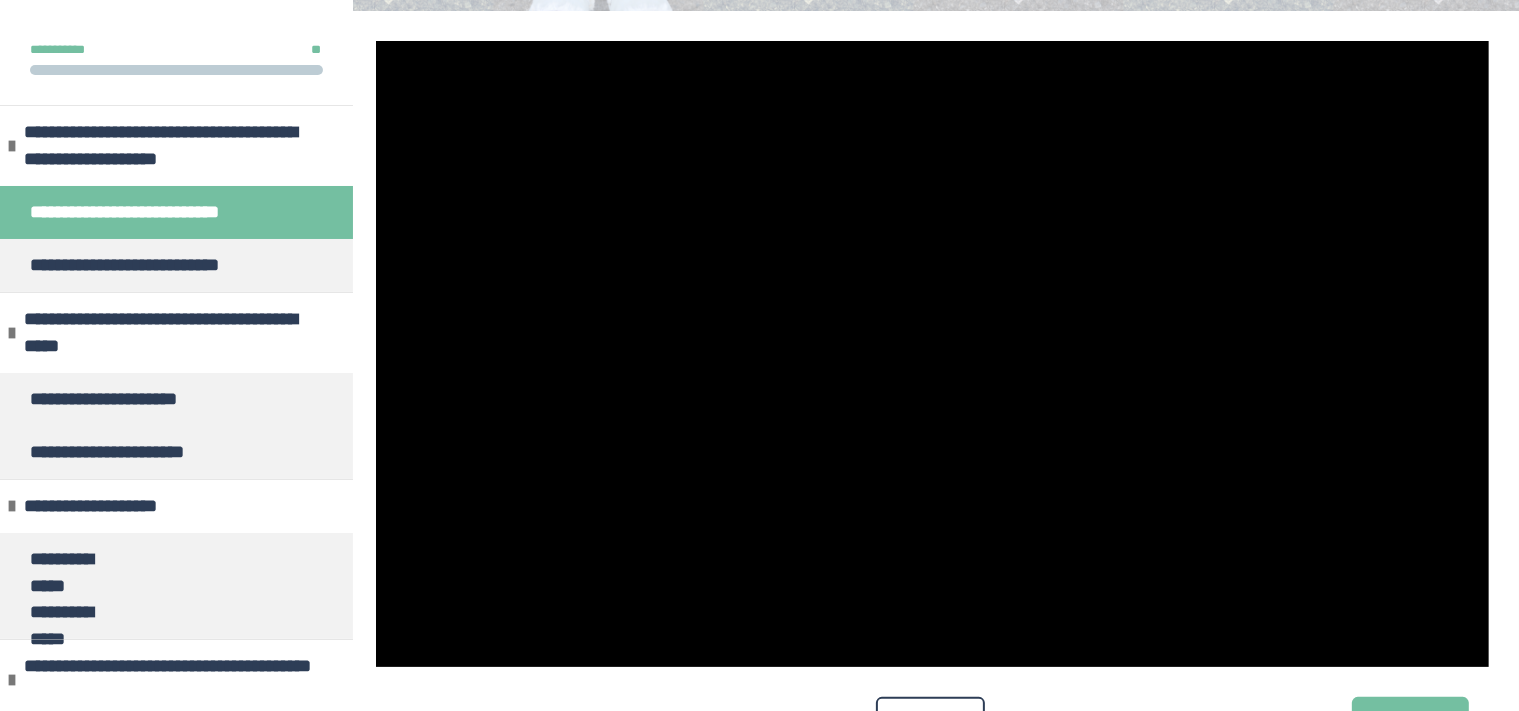click at bounding box center (932, 354) 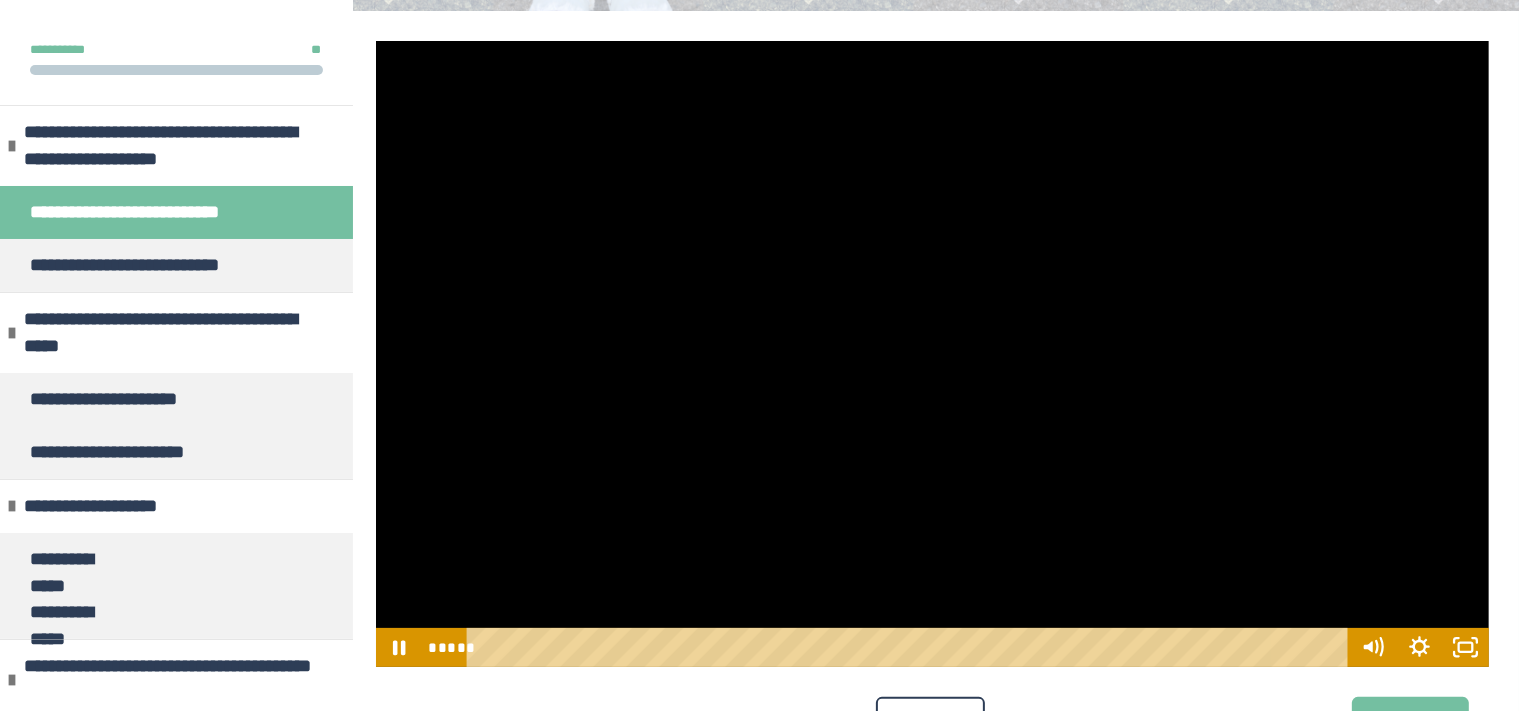 click at bounding box center (932, 354) 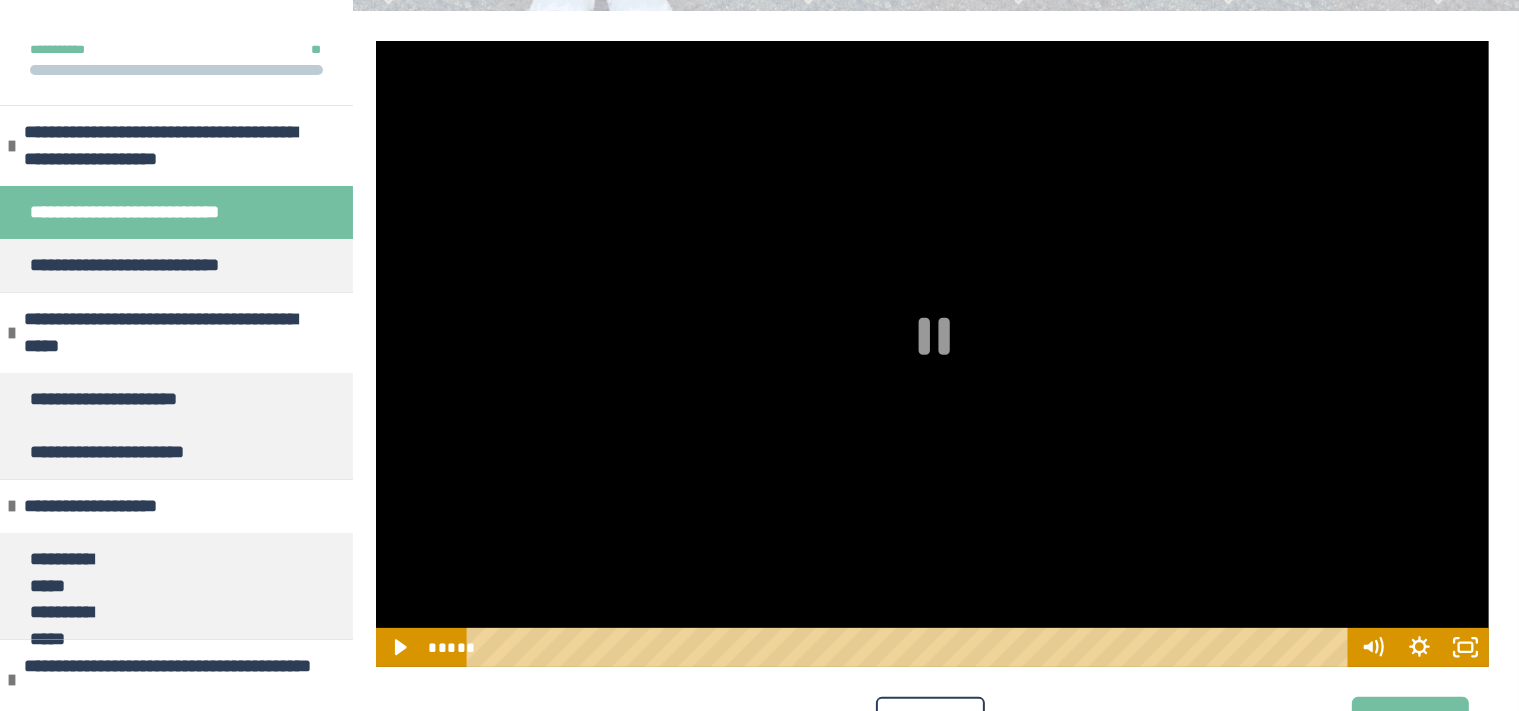 click at bounding box center (932, 354) 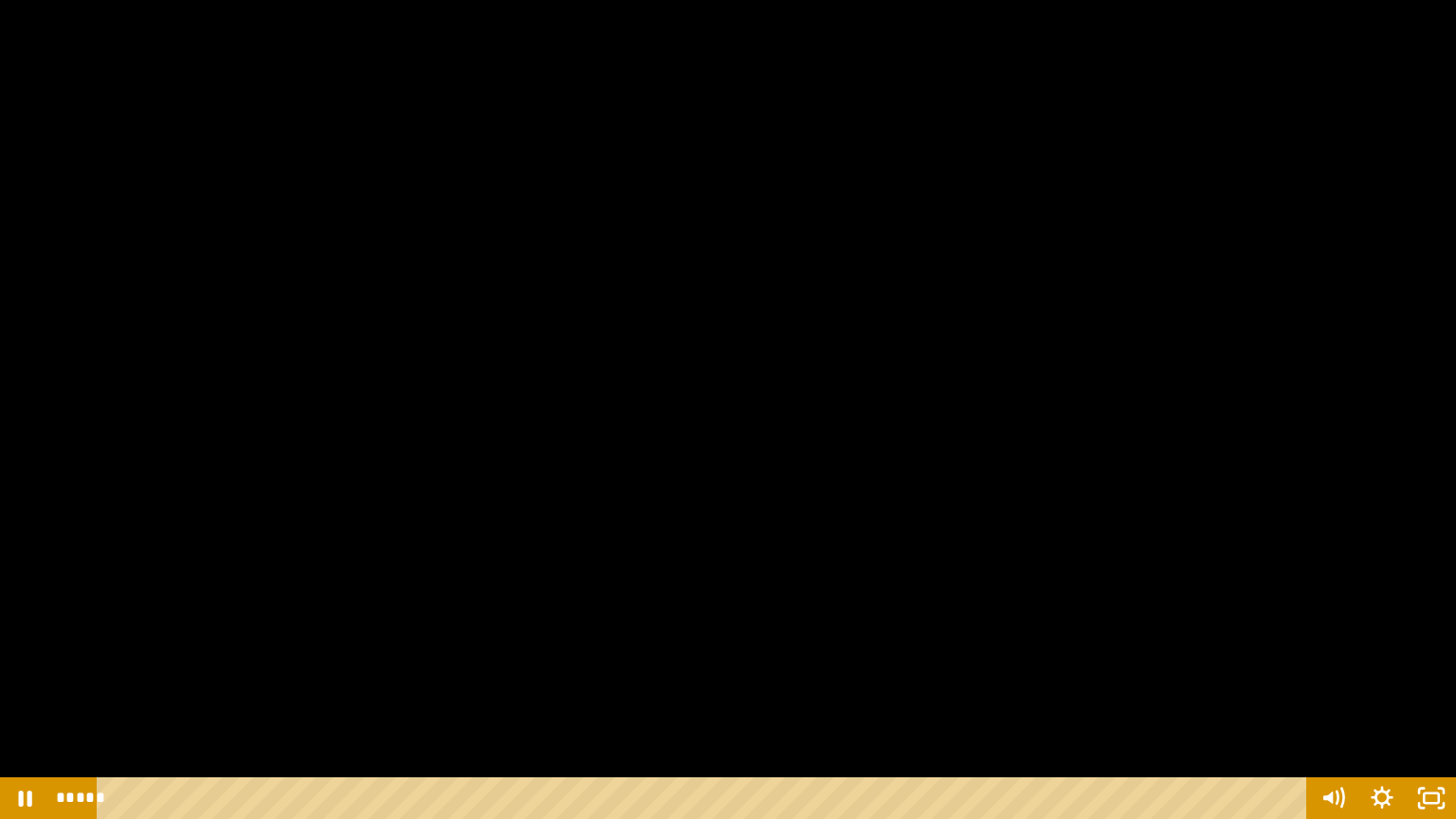 click at bounding box center [728, 410] 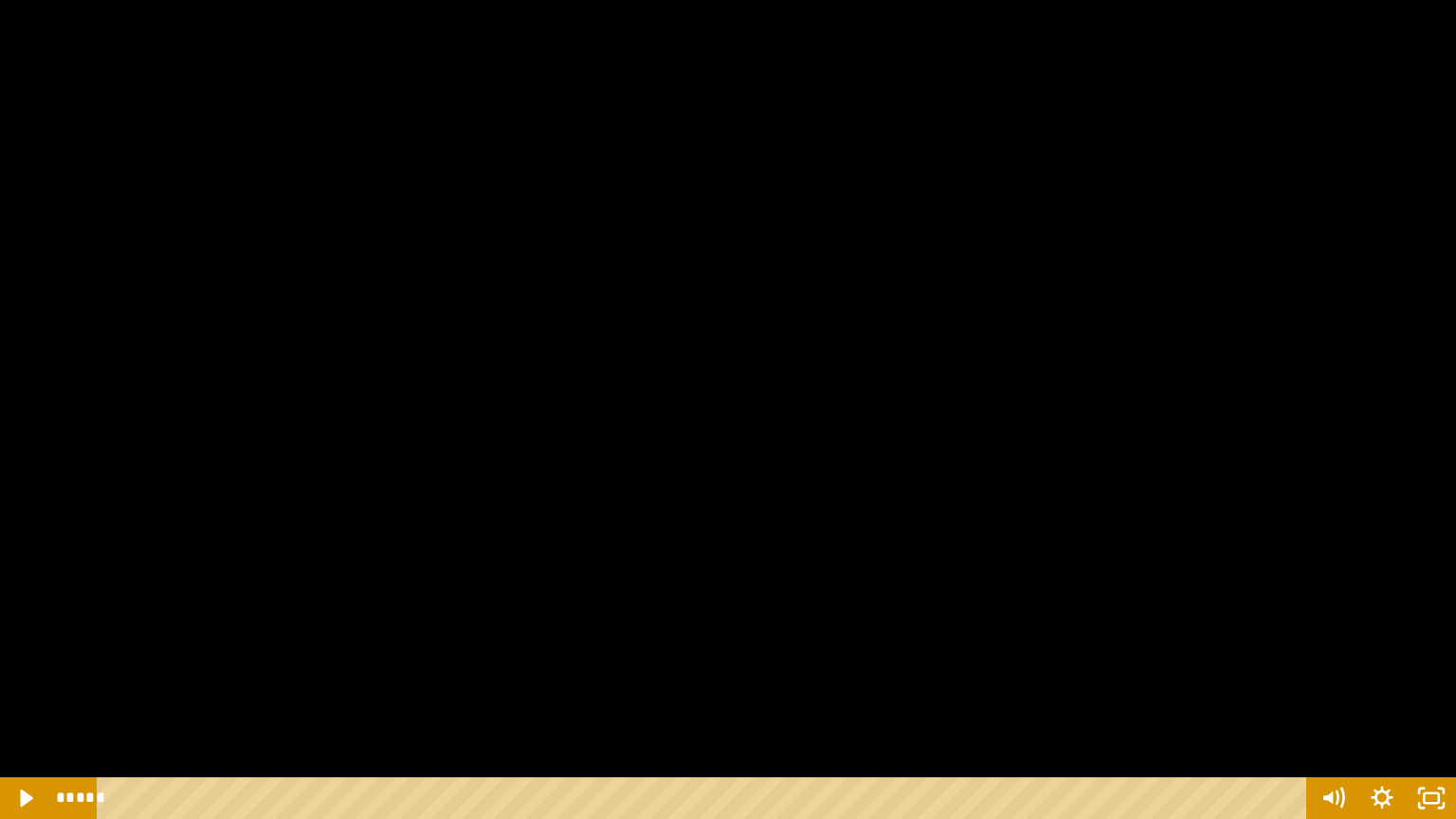 click at bounding box center [728, 410] 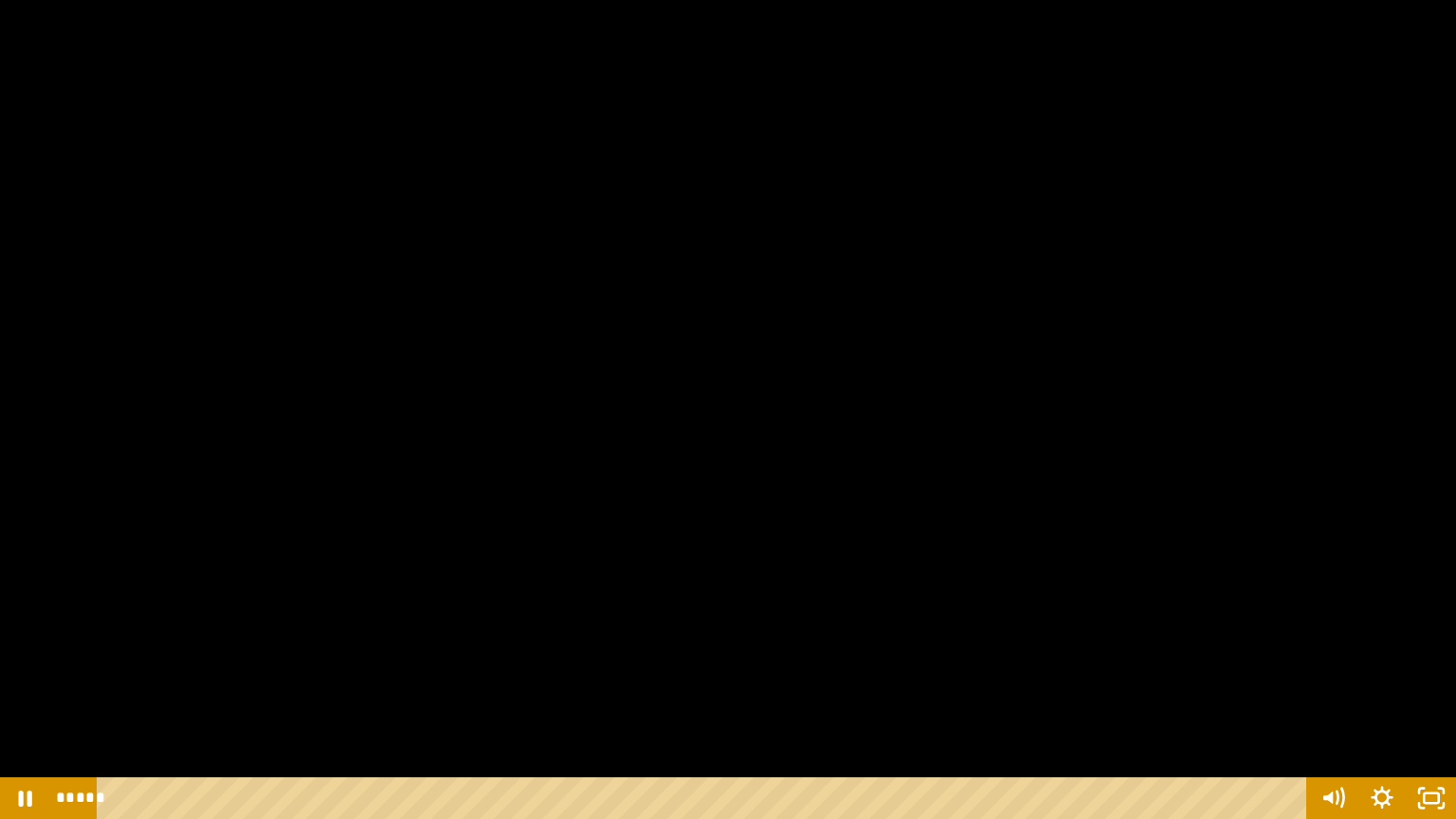click at bounding box center [728, 410] 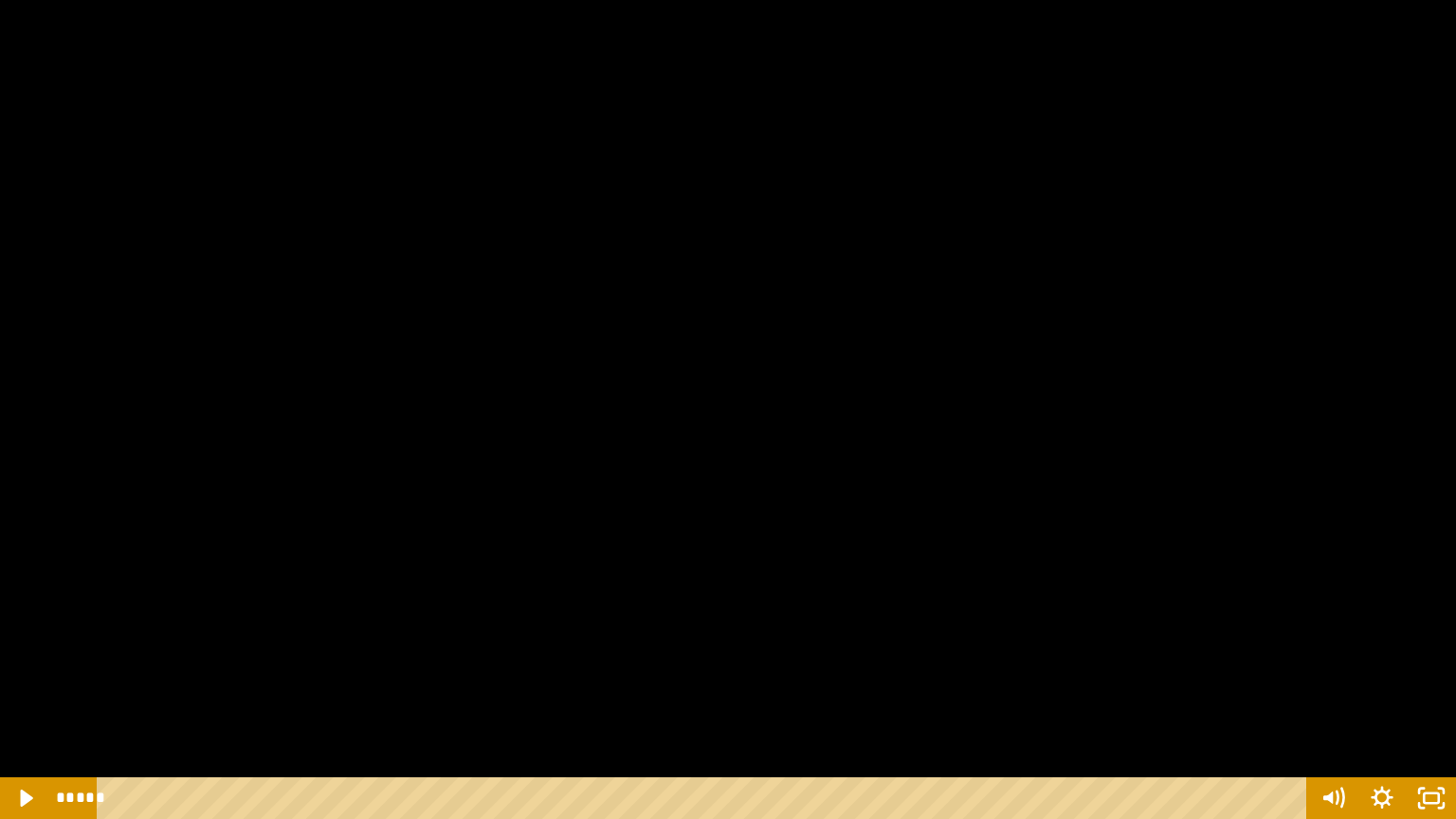 click at bounding box center [728, 410] 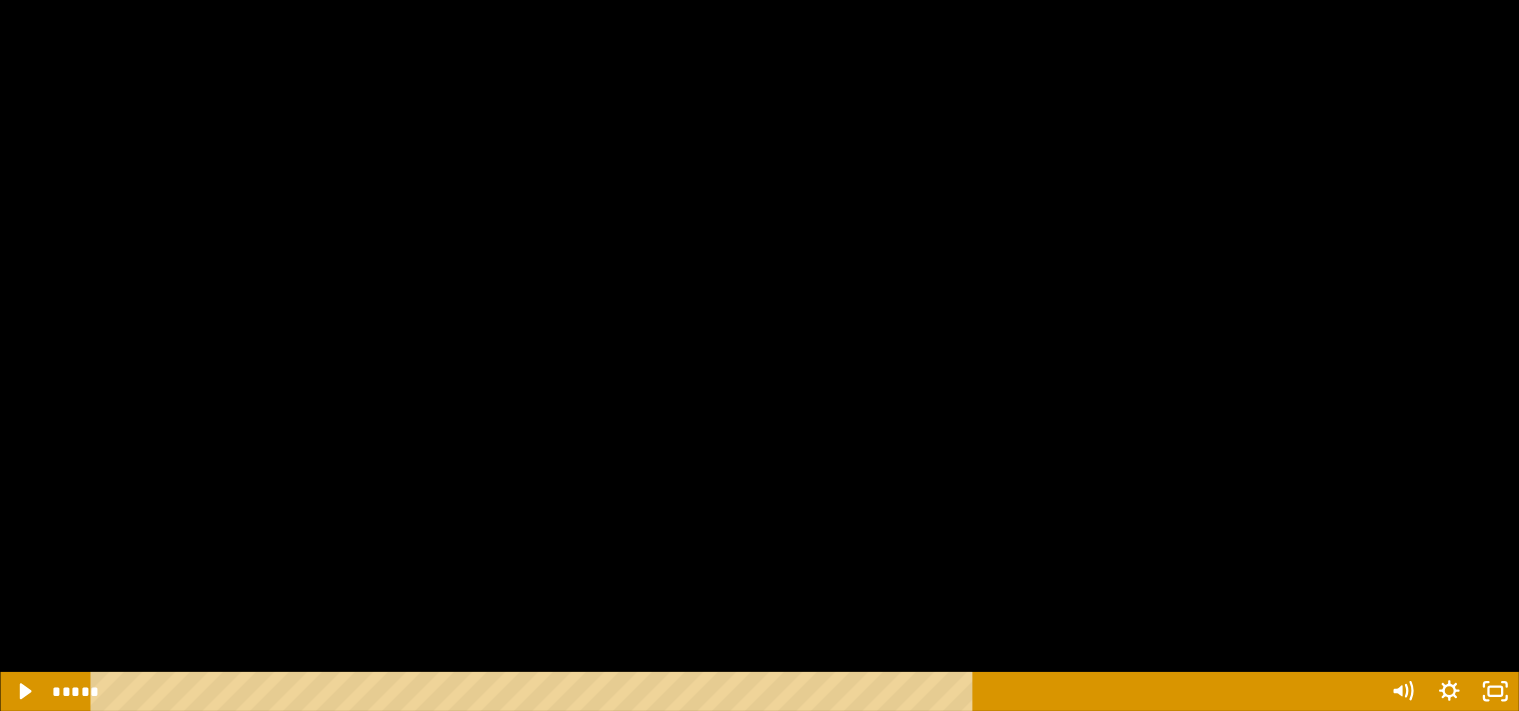 scroll, scrollTop: 363, scrollLeft: 0, axis: vertical 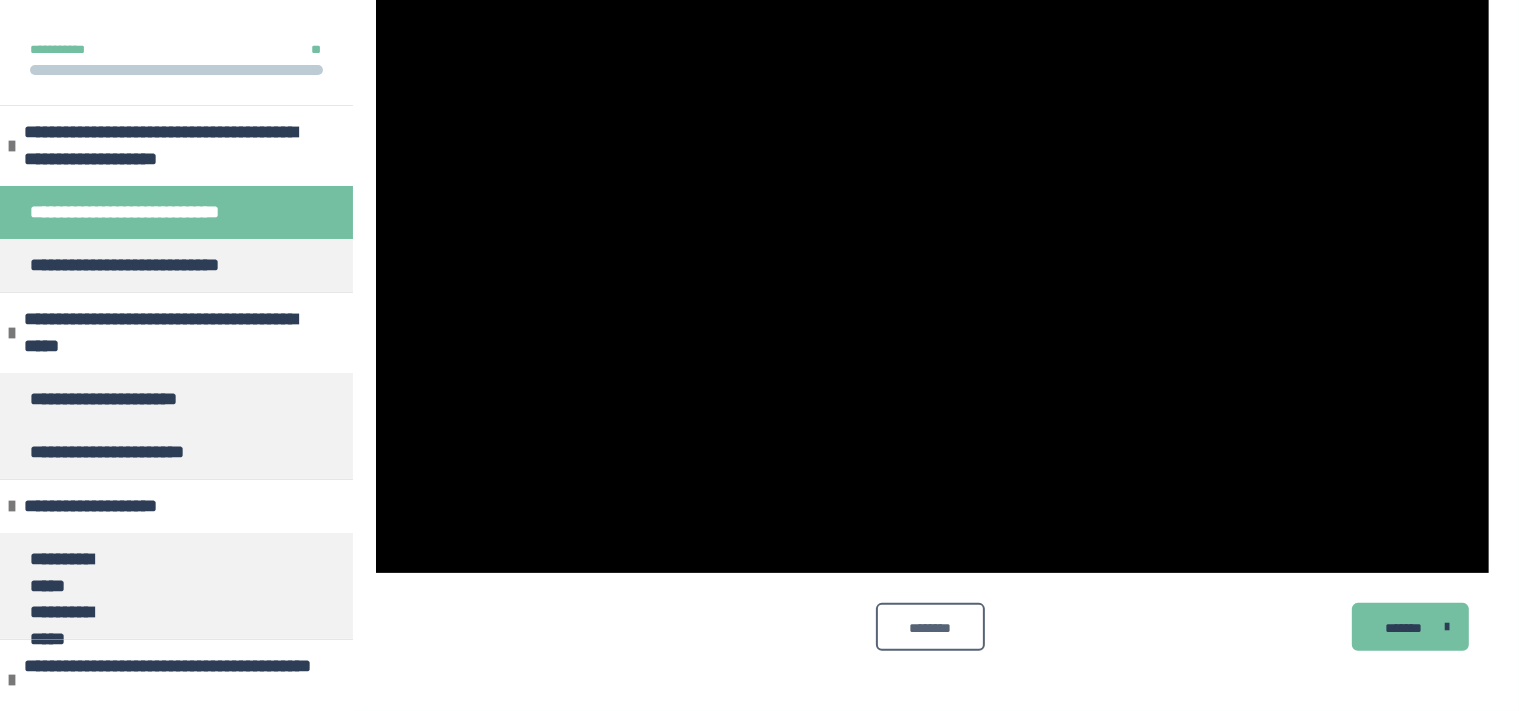 click on "********" at bounding box center (930, 627) 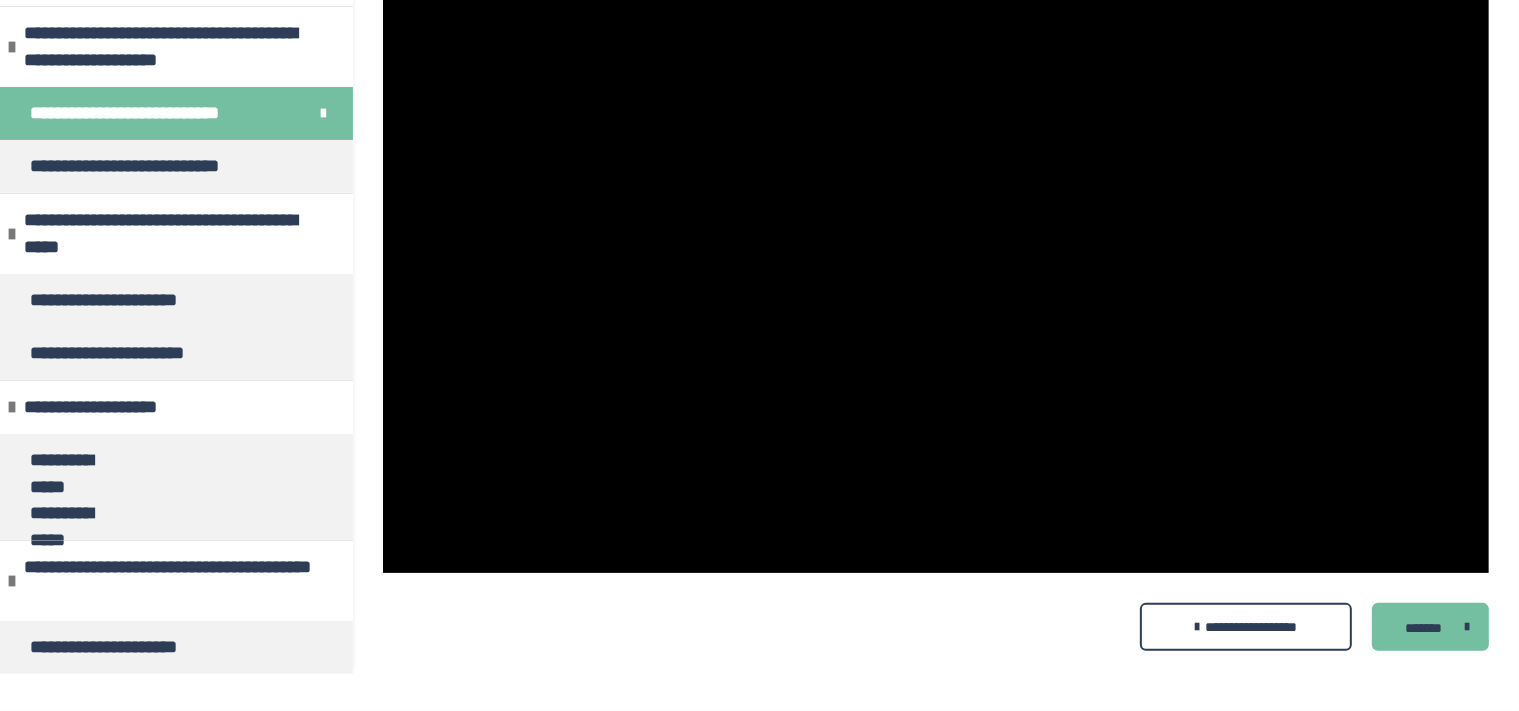 scroll, scrollTop: 0, scrollLeft: 0, axis: both 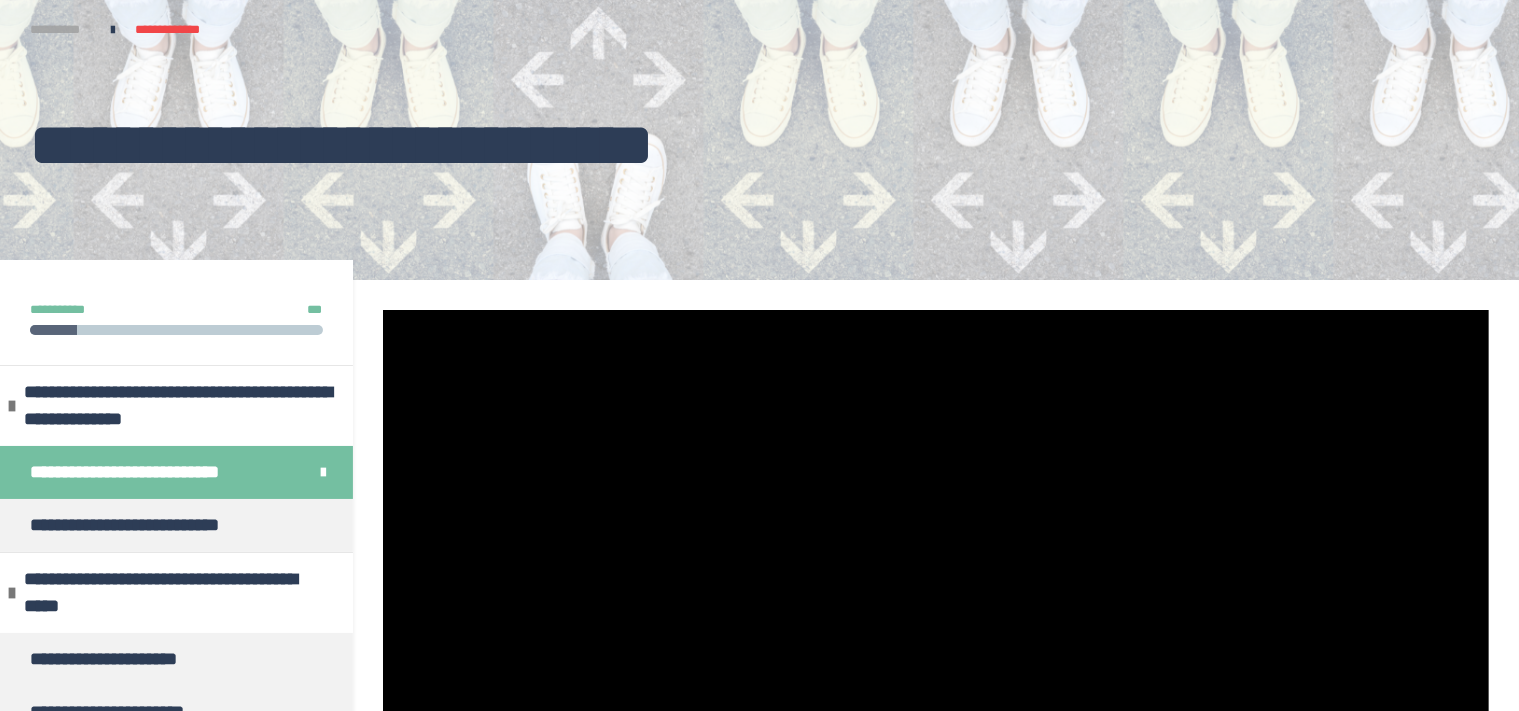 click on "**********" at bounding box center [60, 30] 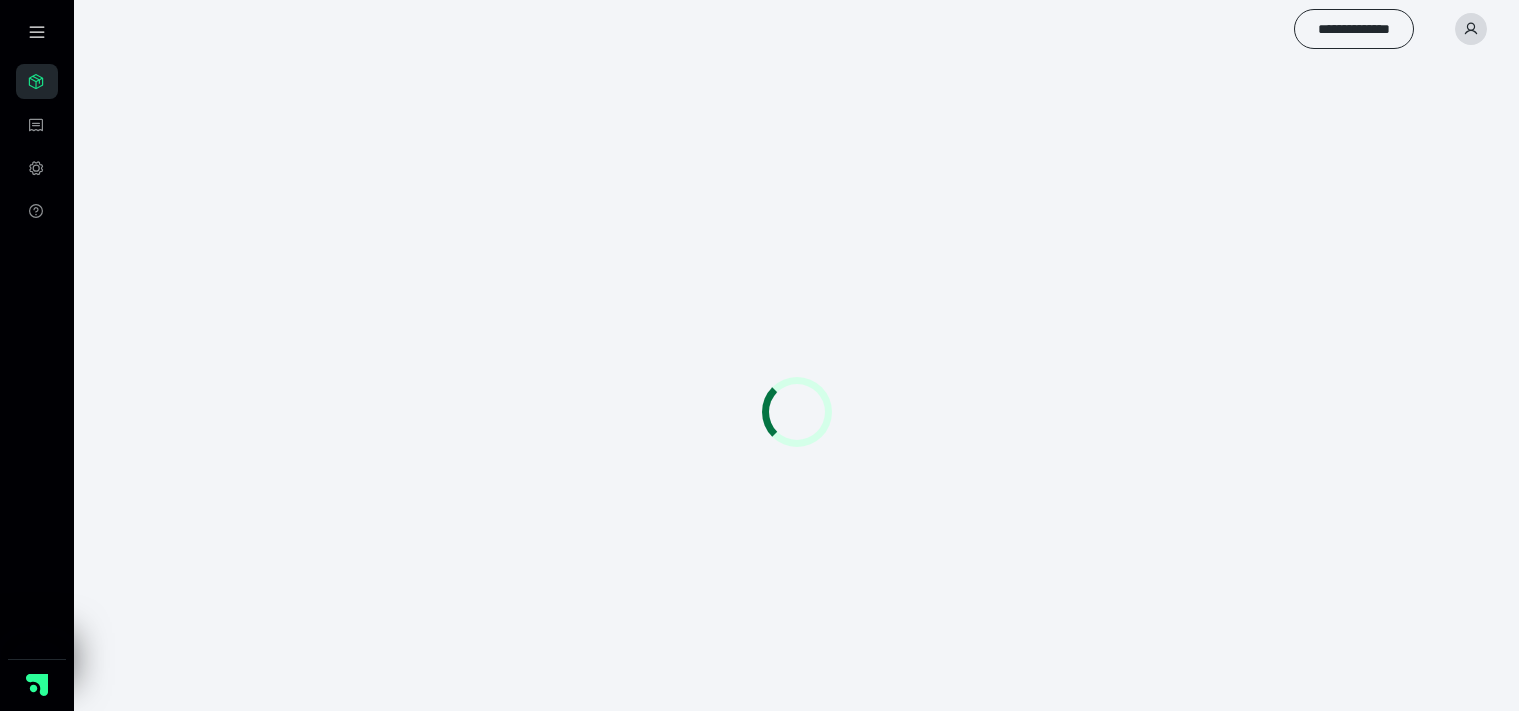 scroll, scrollTop: 0, scrollLeft: 0, axis: both 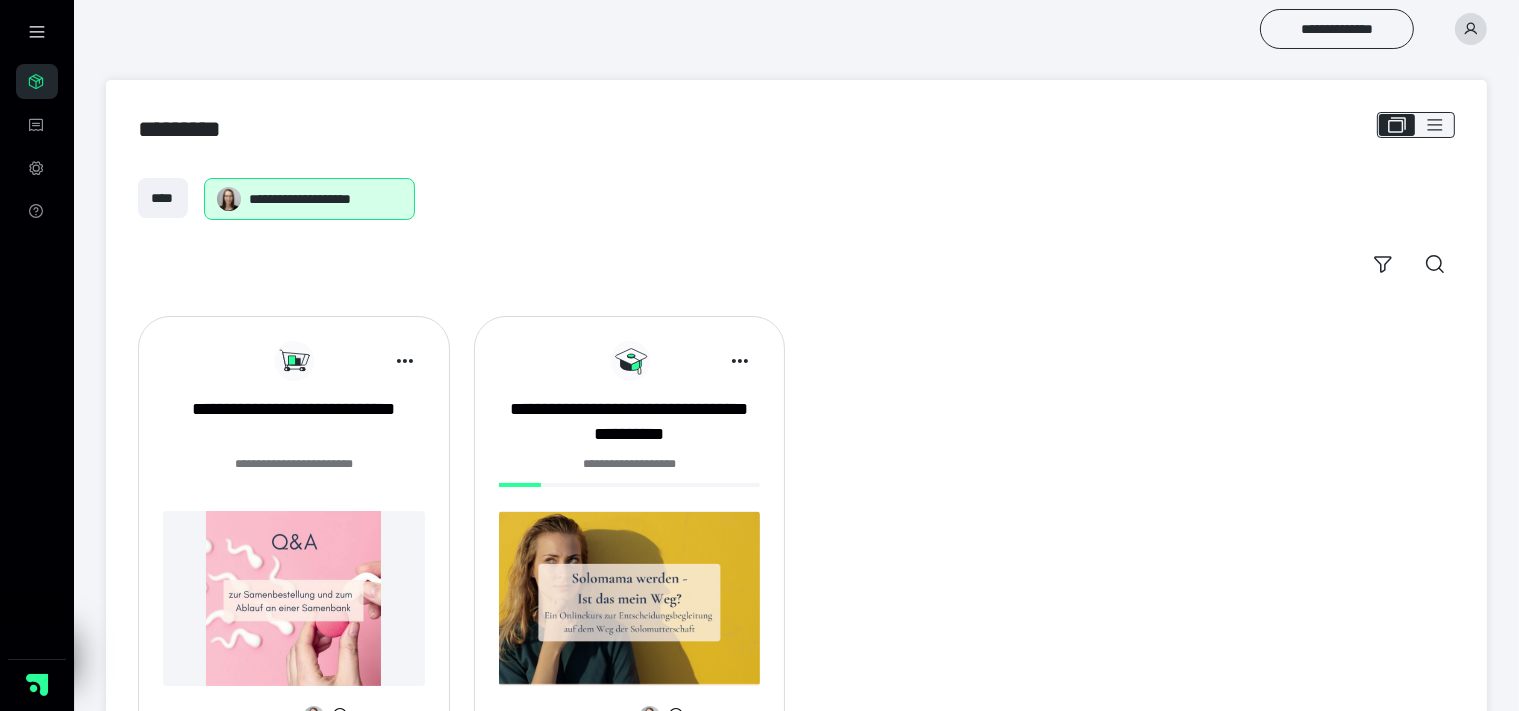 click at bounding box center [1471, 29] 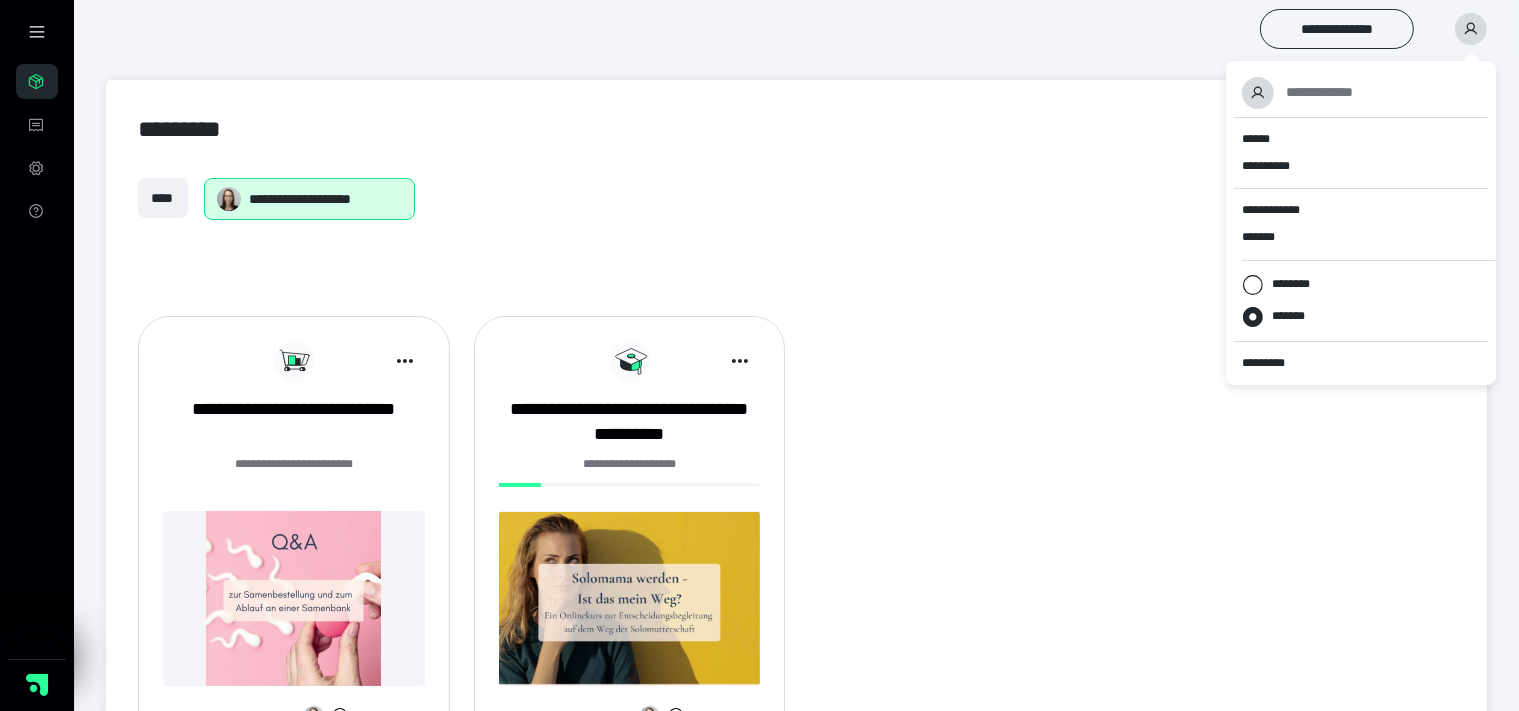 click on "**********" at bounding box center (796, 533) 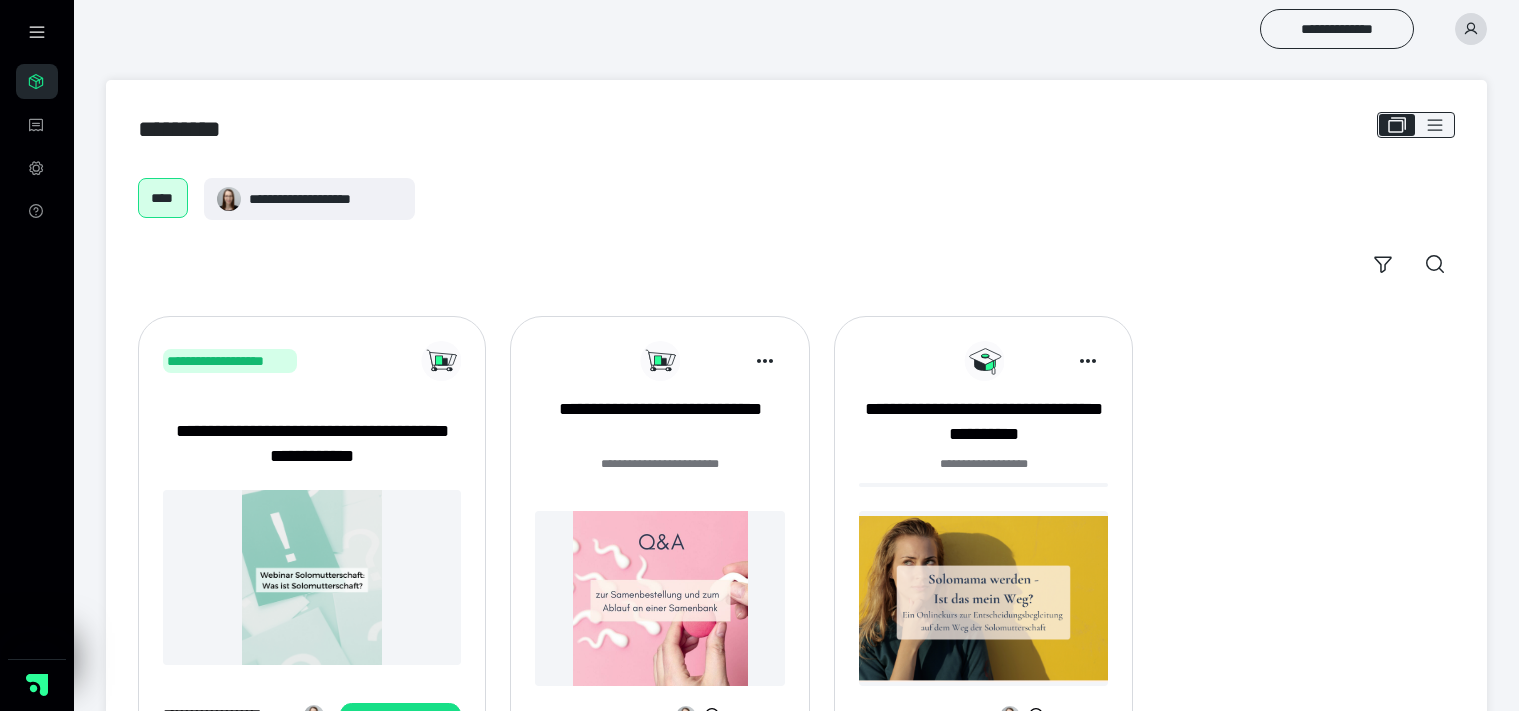 scroll, scrollTop: 95, scrollLeft: 0, axis: vertical 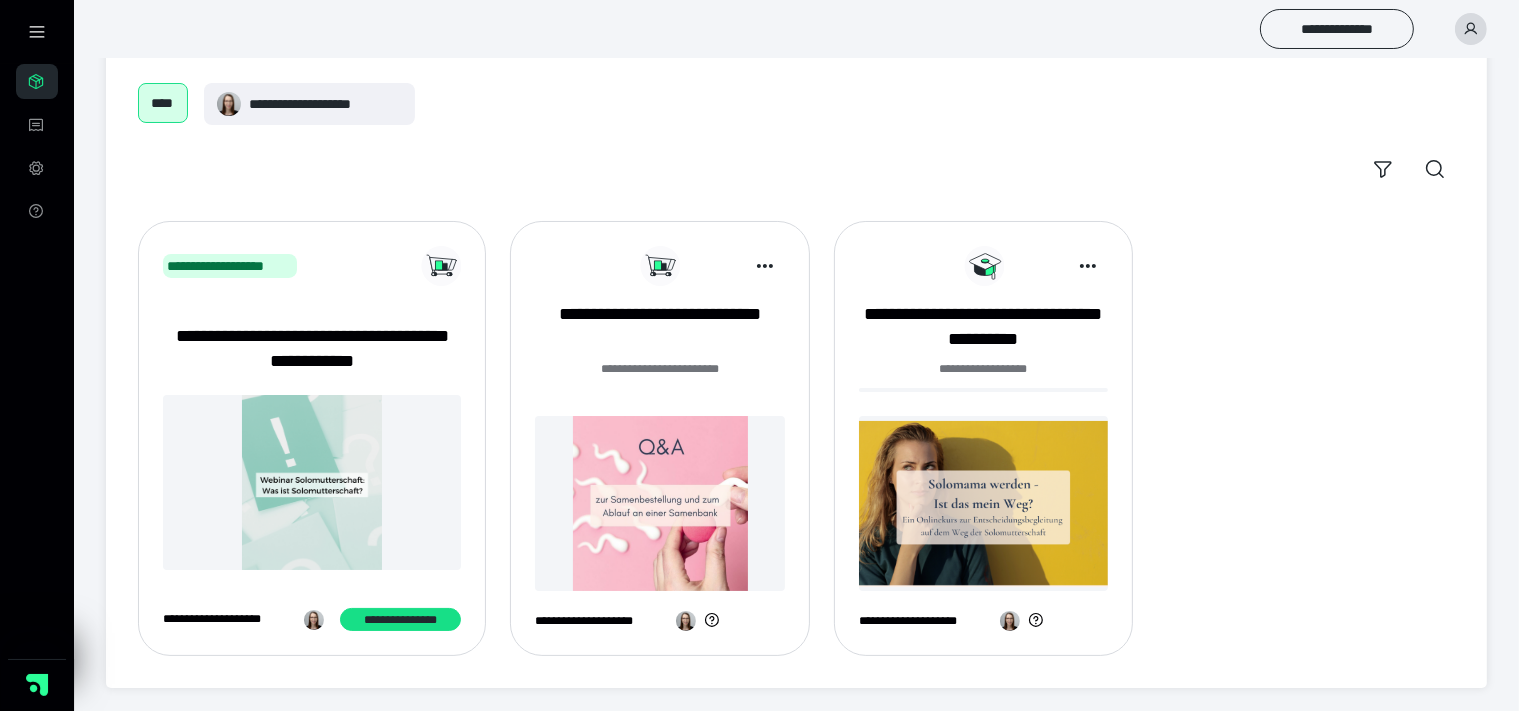 click 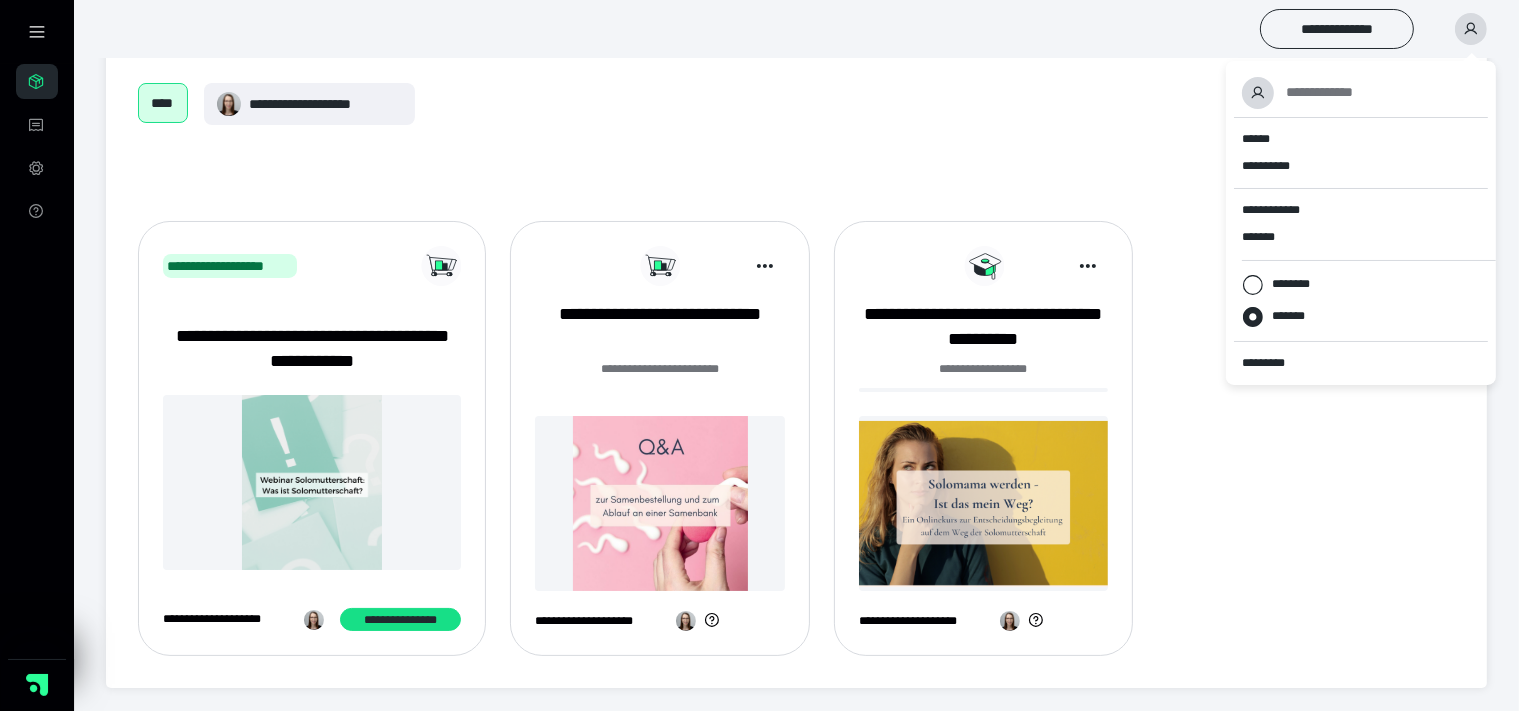 click on "**********" at bounding box center [796, 136] 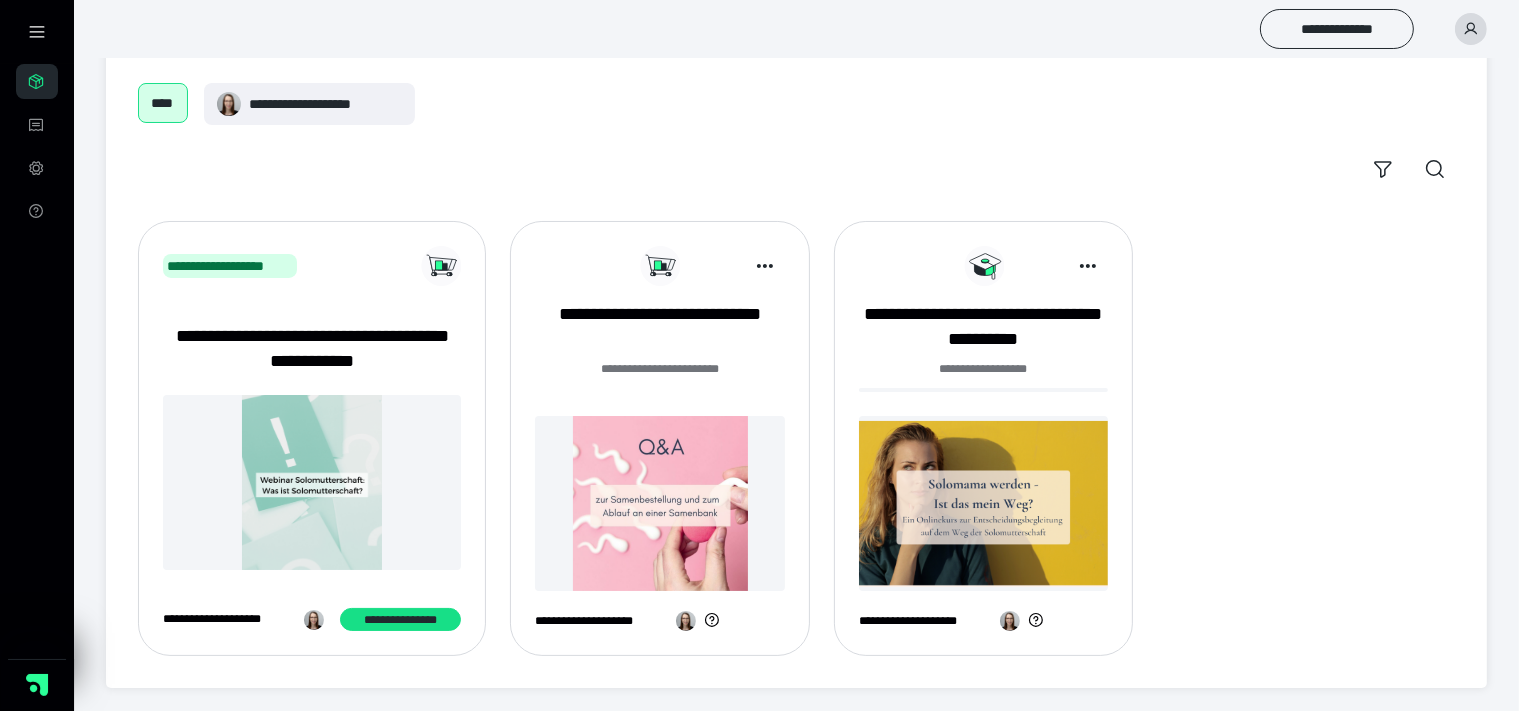 scroll, scrollTop: 0, scrollLeft: 0, axis: both 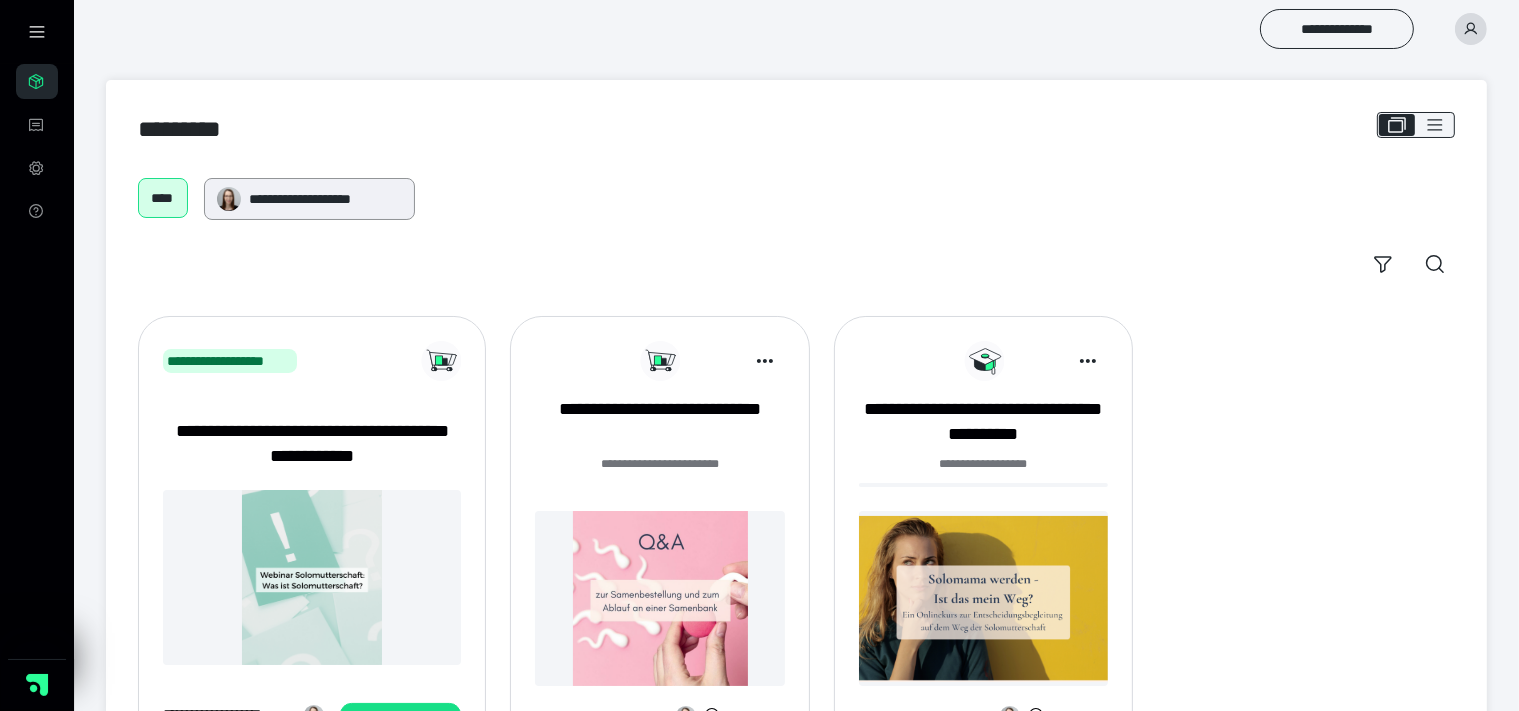 click on "**********" at bounding box center [325, 199] 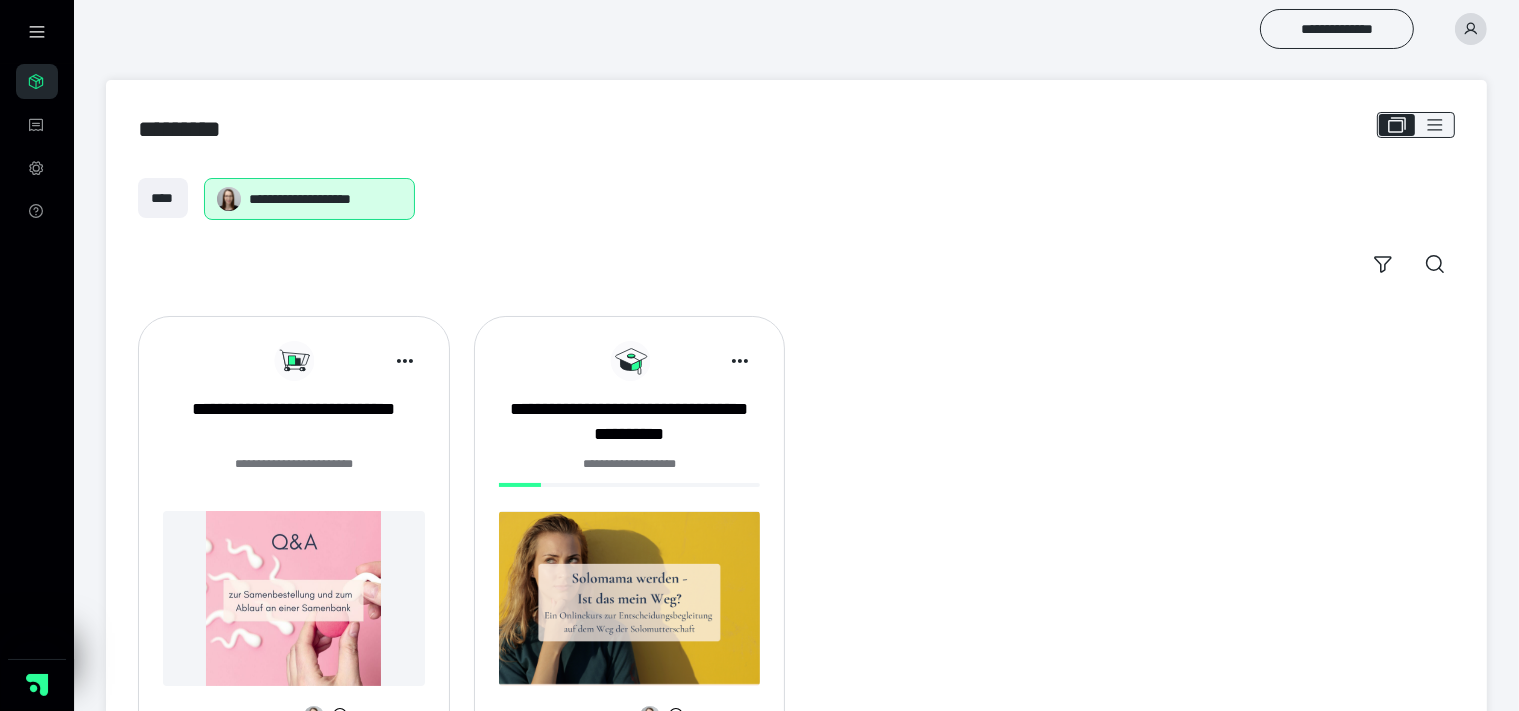 scroll, scrollTop: 95, scrollLeft: 0, axis: vertical 